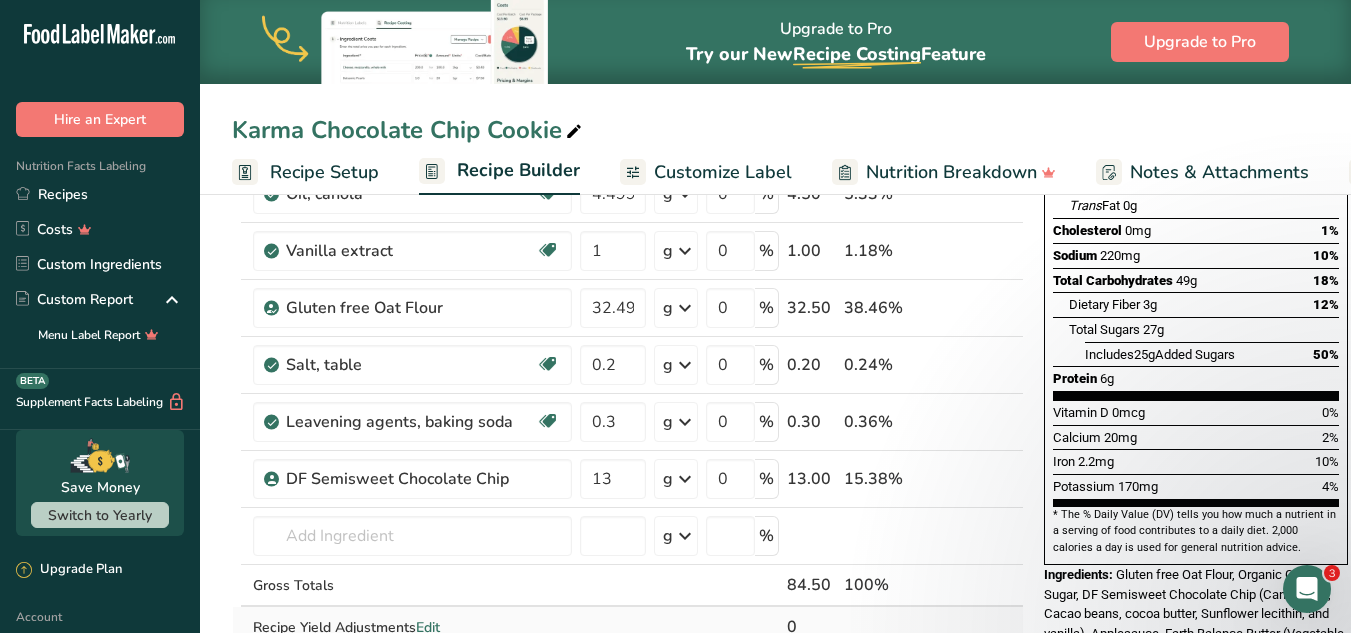scroll, scrollTop: 0, scrollLeft: 0, axis: both 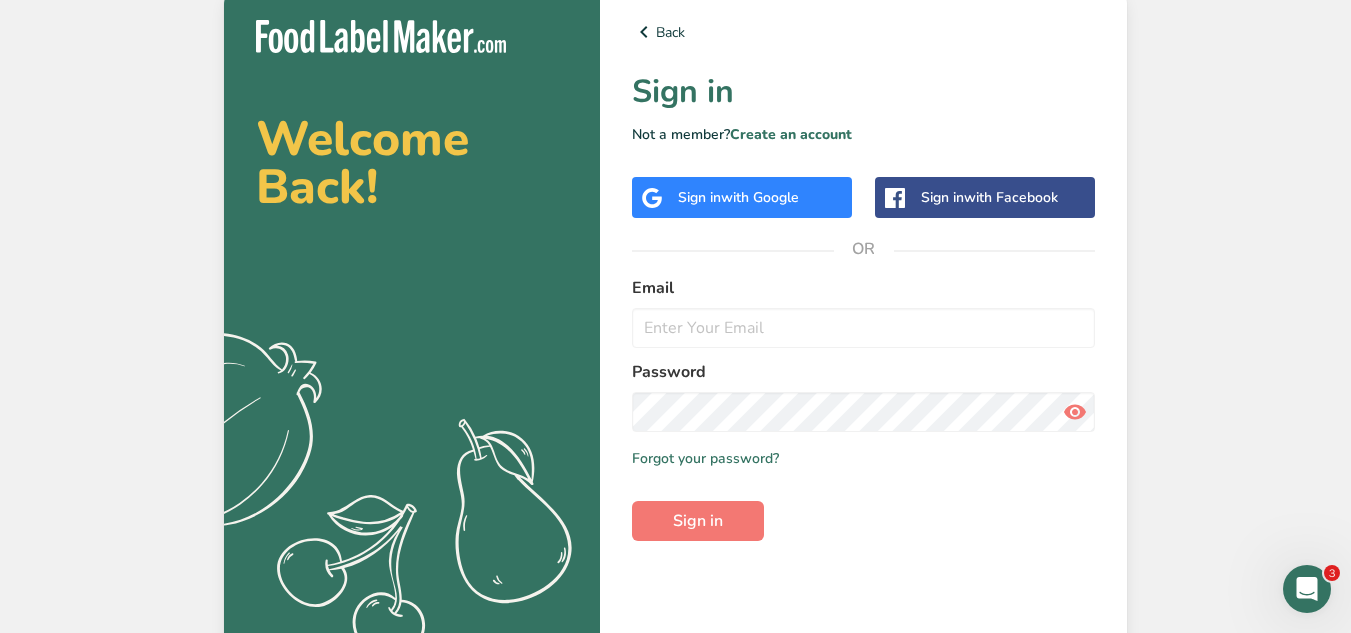 click on "with Google" at bounding box center (760, 197) 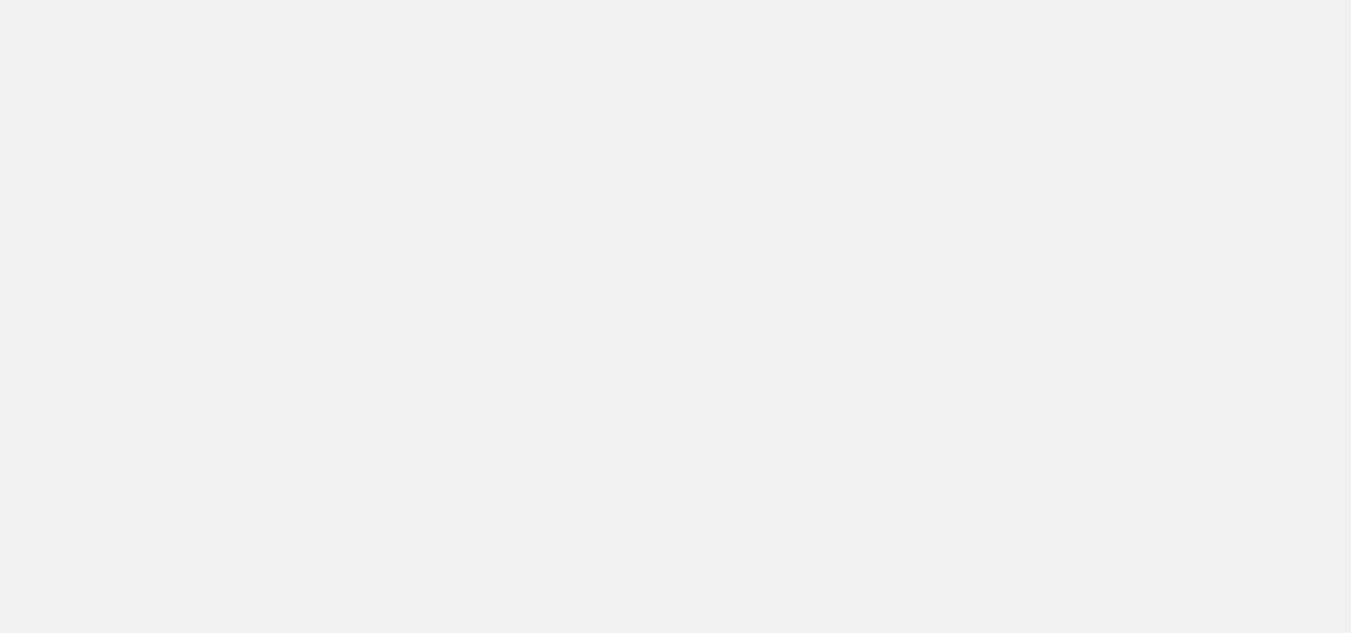 scroll, scrollTop: 0, scrollLeft: 0, axis: both 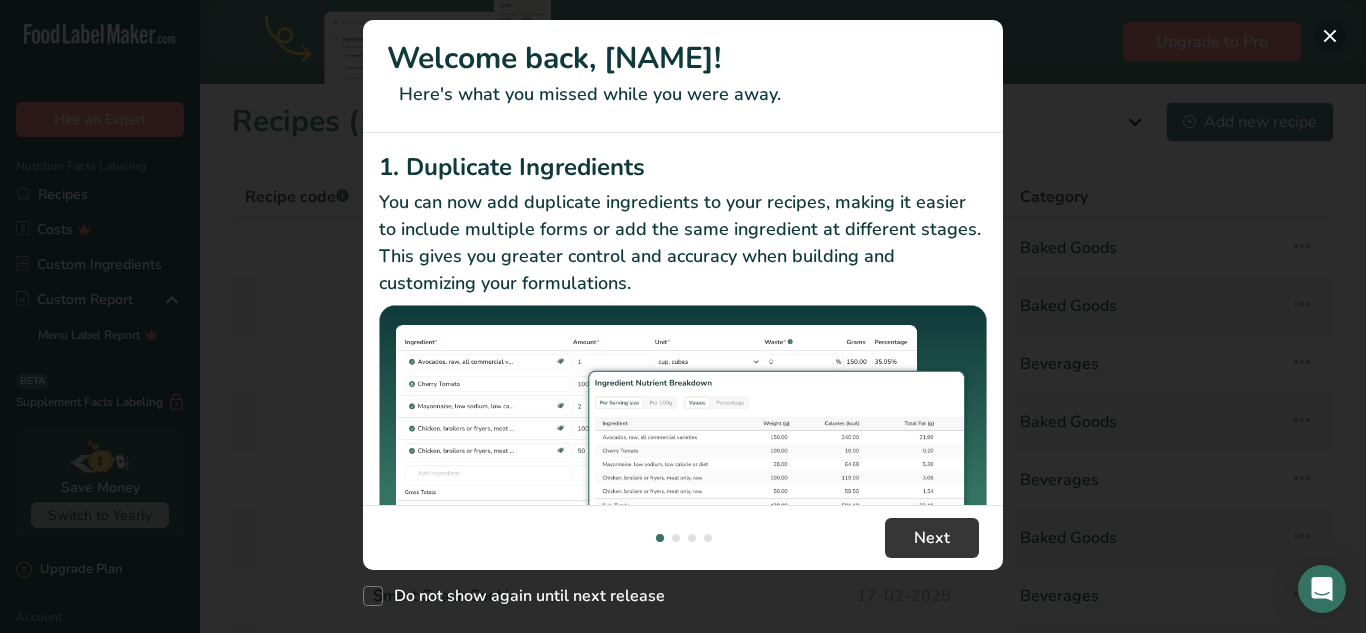 click at bounding box center (1330, 36) 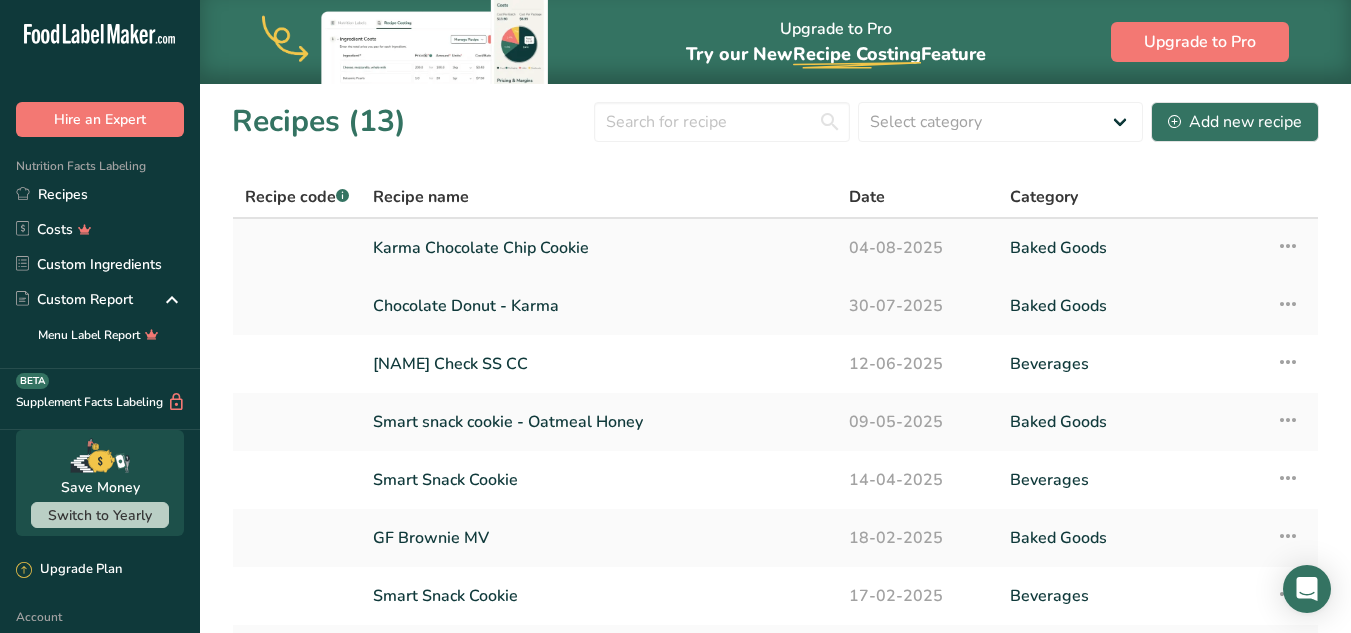 click on "Karma Chocolate Chip Cookie" at bounding box center [599, 248] 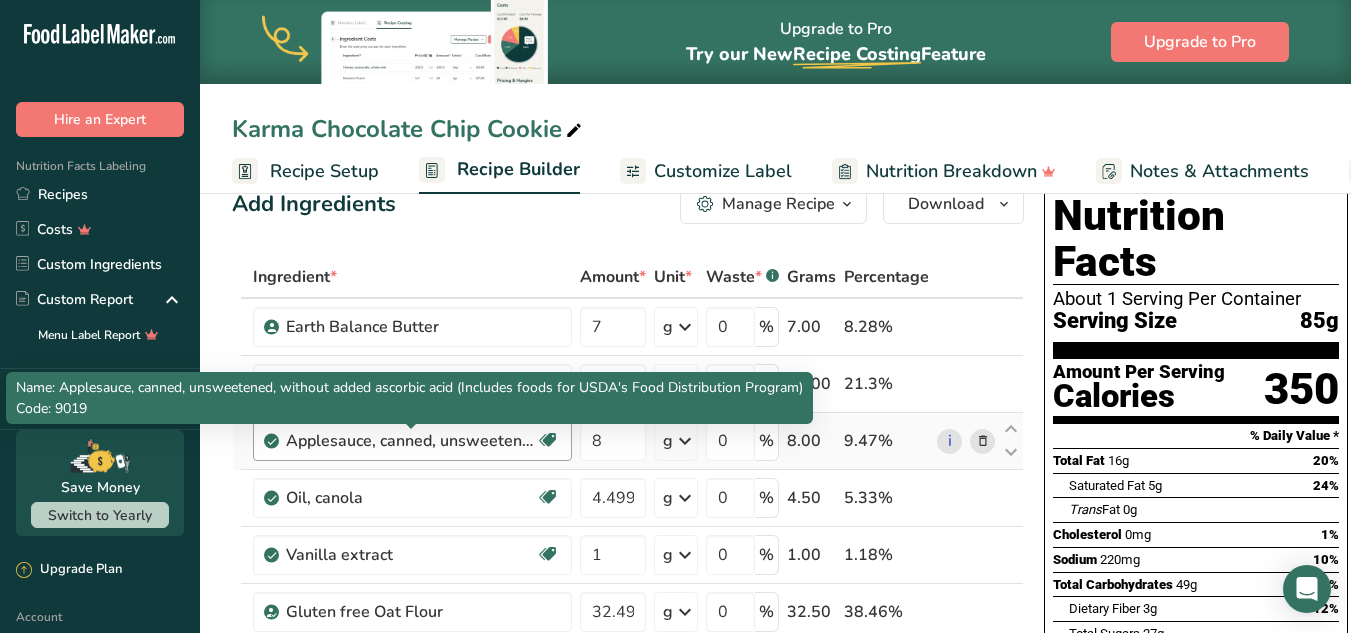 scroll, scrollTop: 66, scrollLeft: 0, axis: vertical 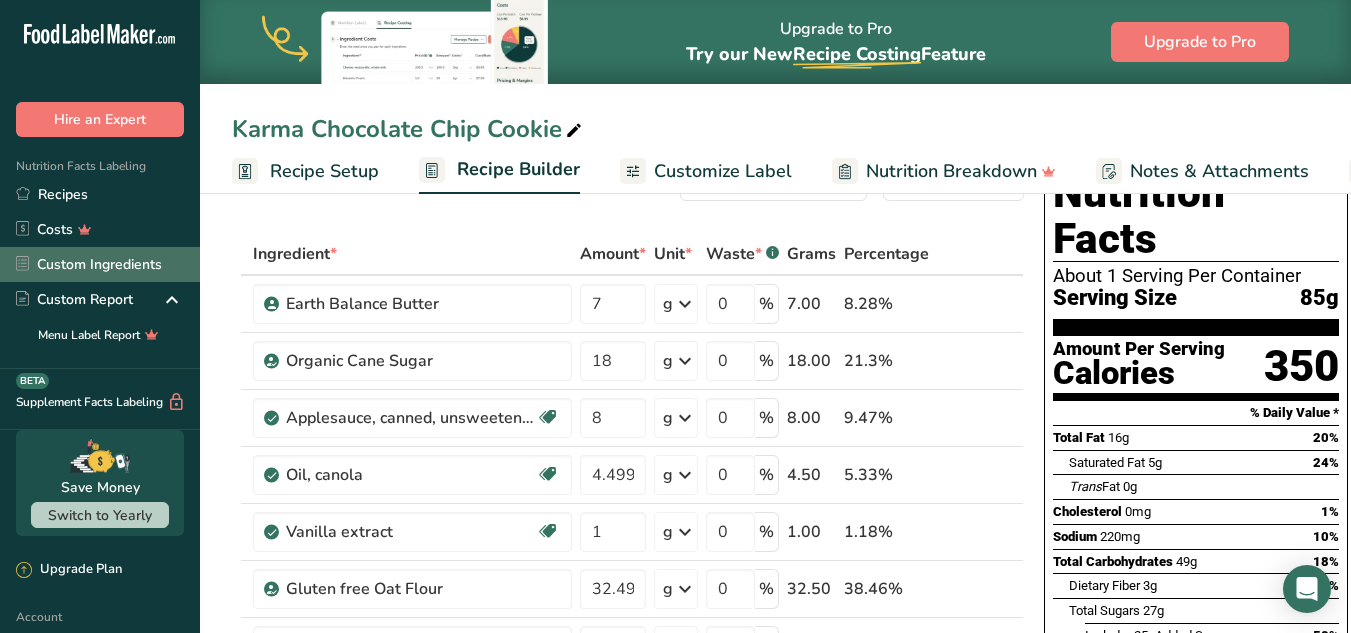 click on "Custom Ingredients" at bounding box center (100, 264) 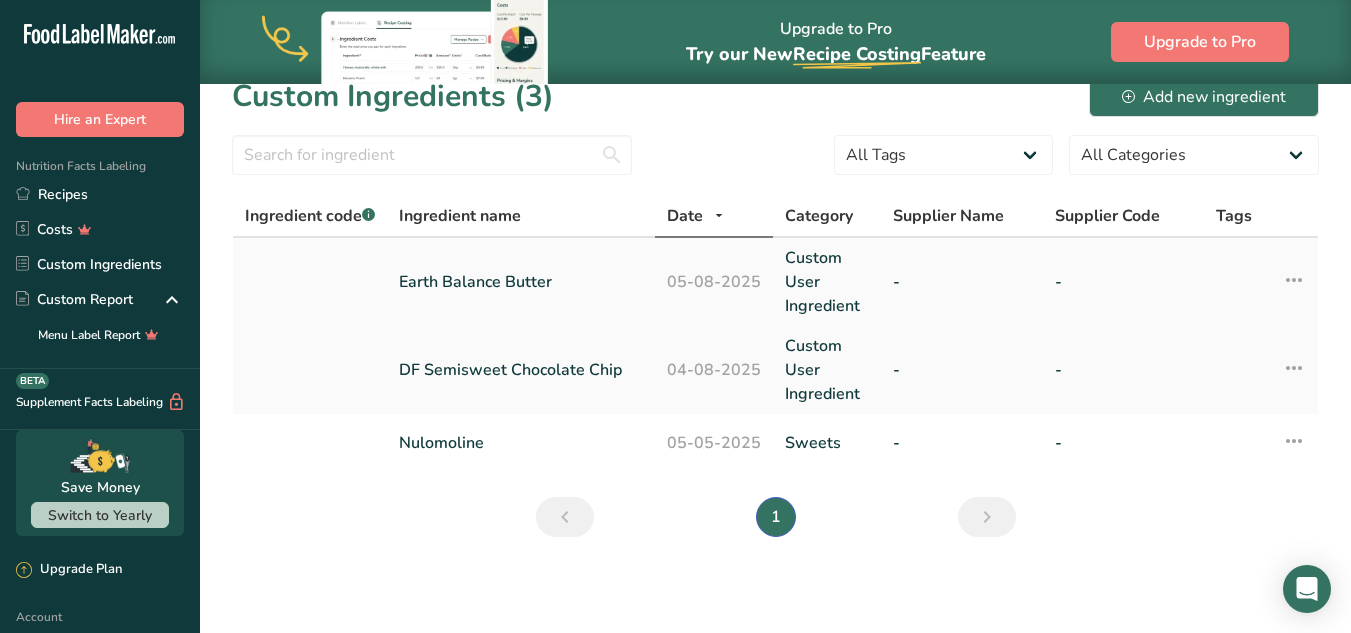scroll, scrollTop: 0, scrollLeft: 0, axis: both 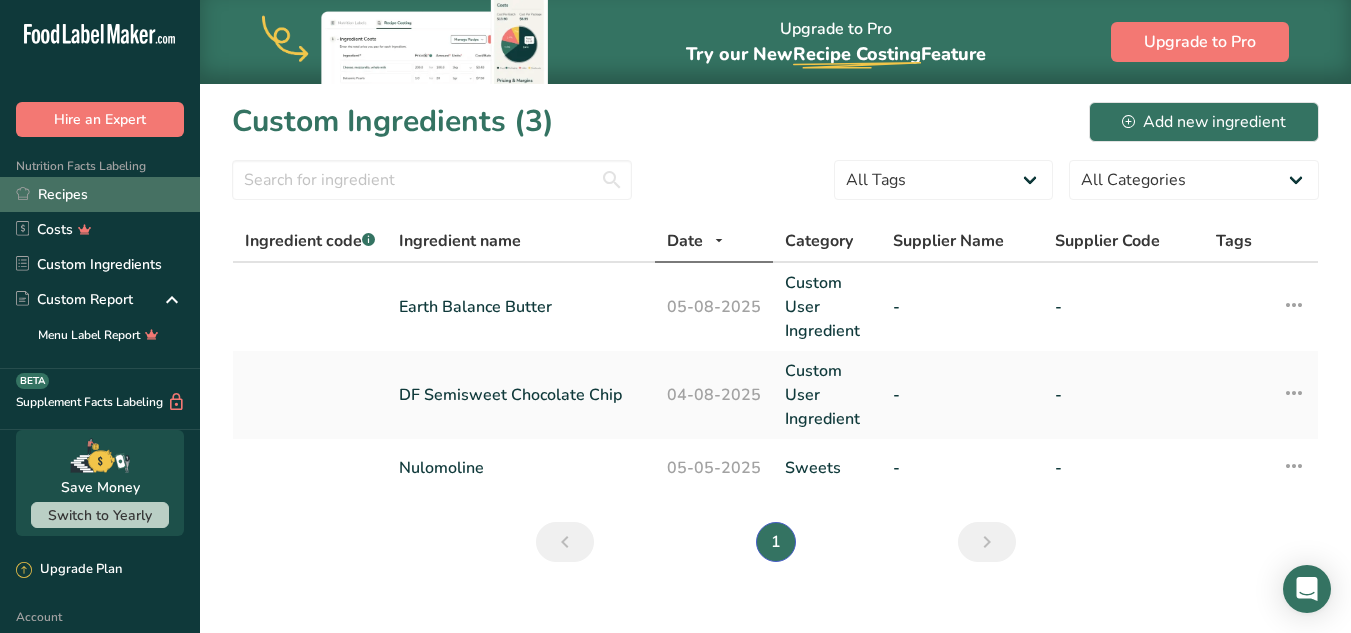 click on "Recipes" at bounding box center (100, 194) 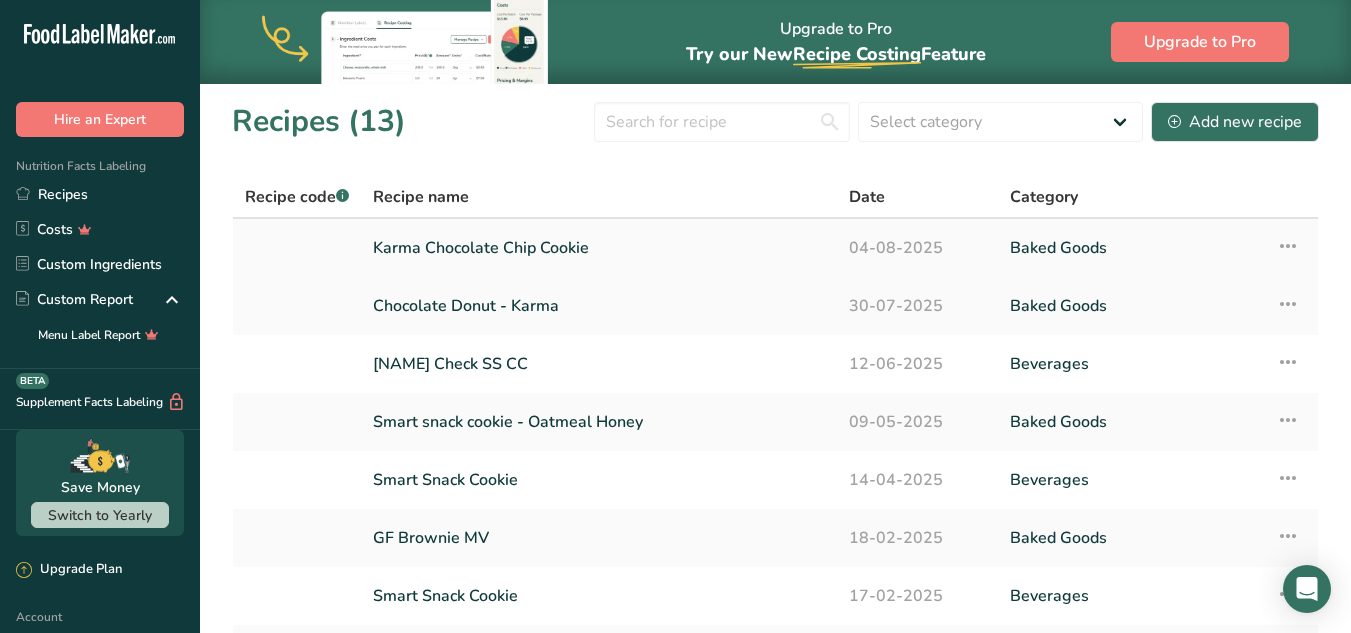 click on "Karma Chocolate Chip Cookie" at bounding box center (599, 248) 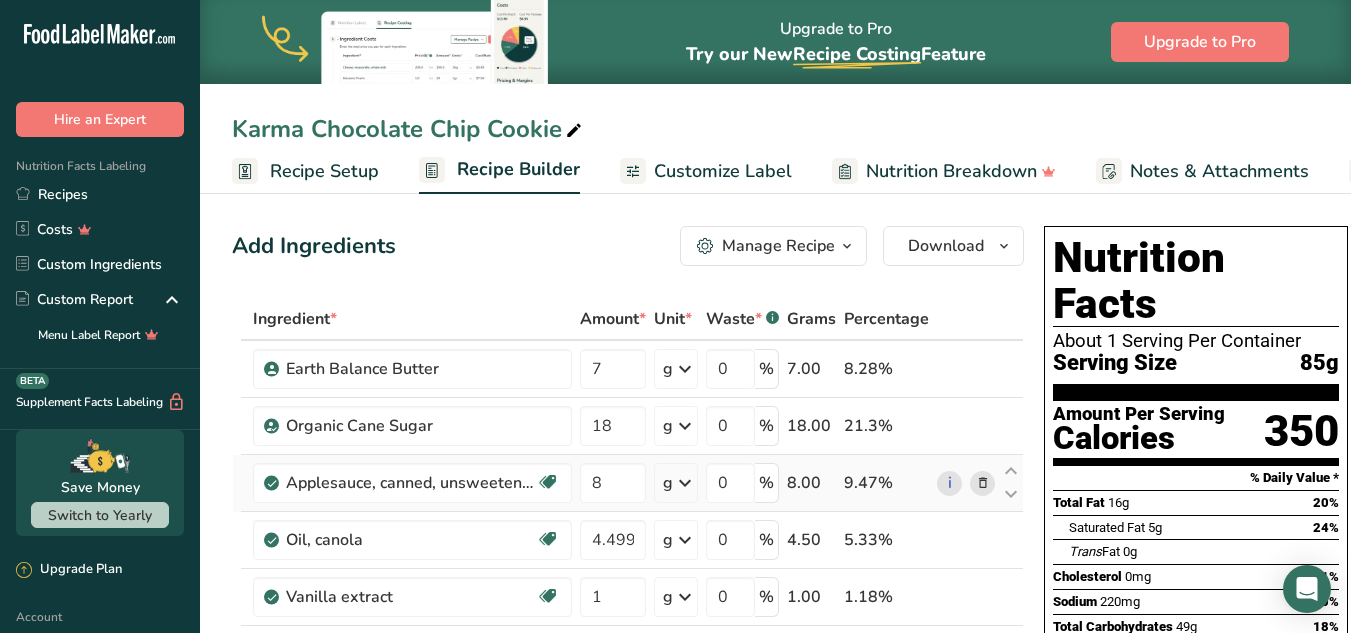 scroll, scrollTop: 0, scrollLeft: 0, axis: both 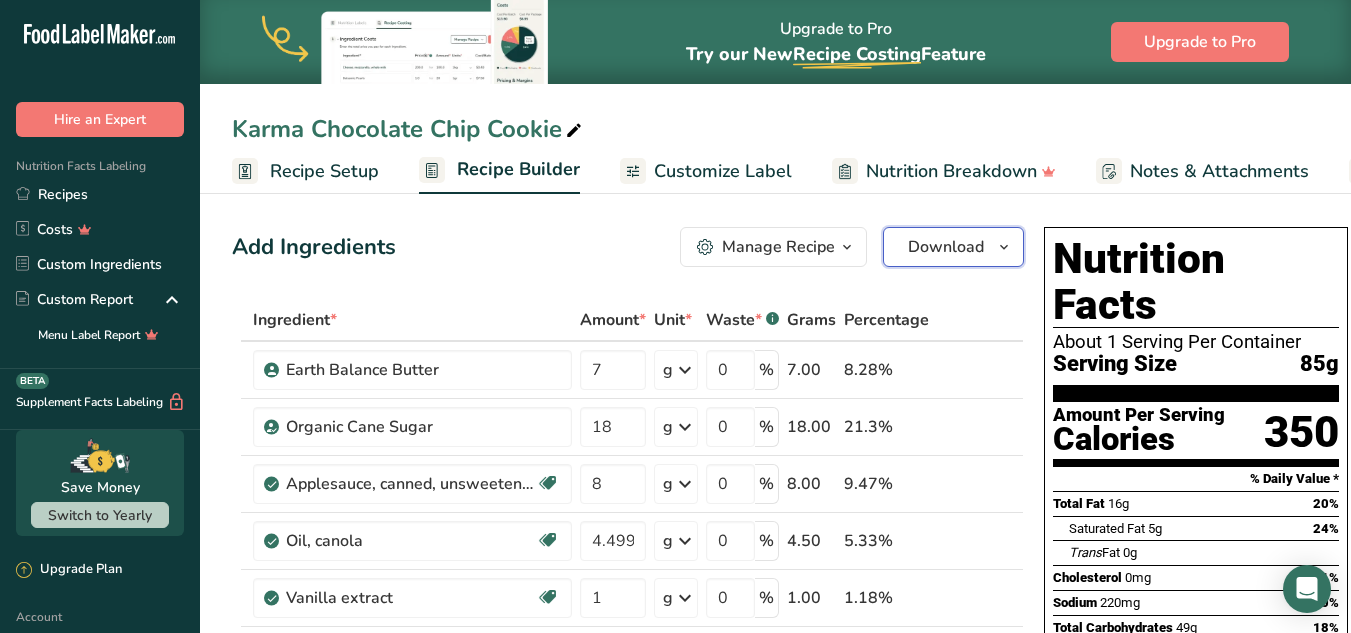 click on "Download" at bounding box center [946, 247] 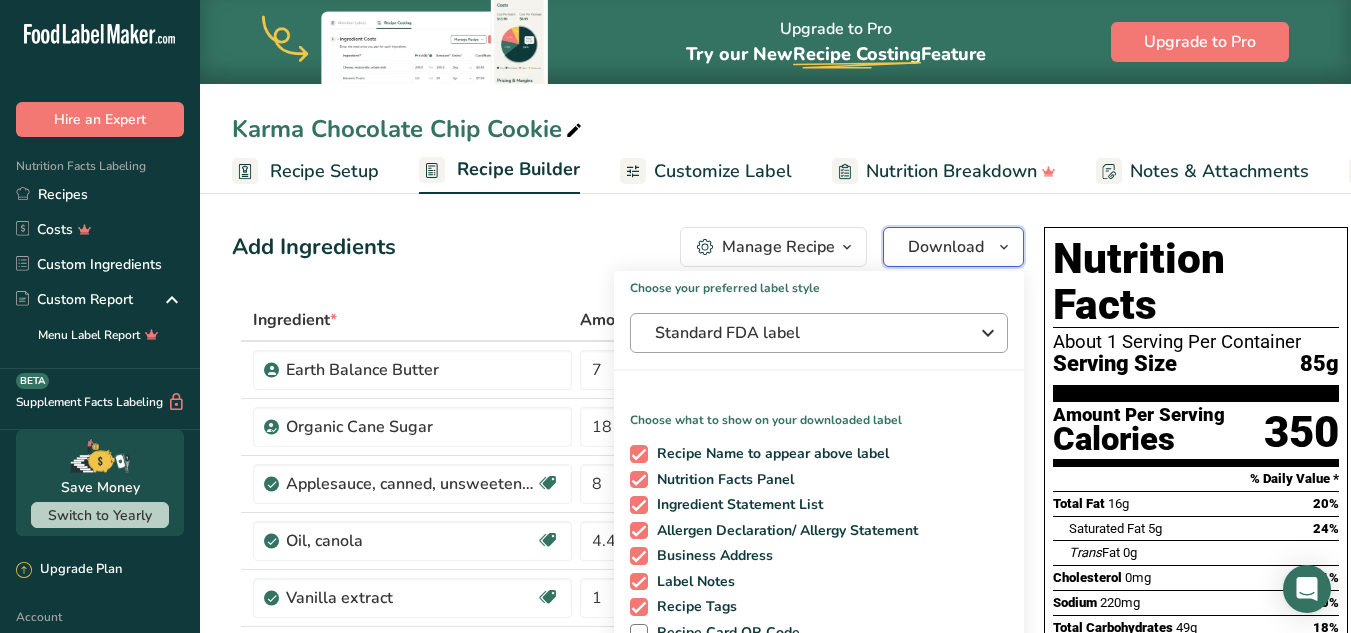 scroll, scrollTop: 71, scrollLeft: 0, axis: vertical 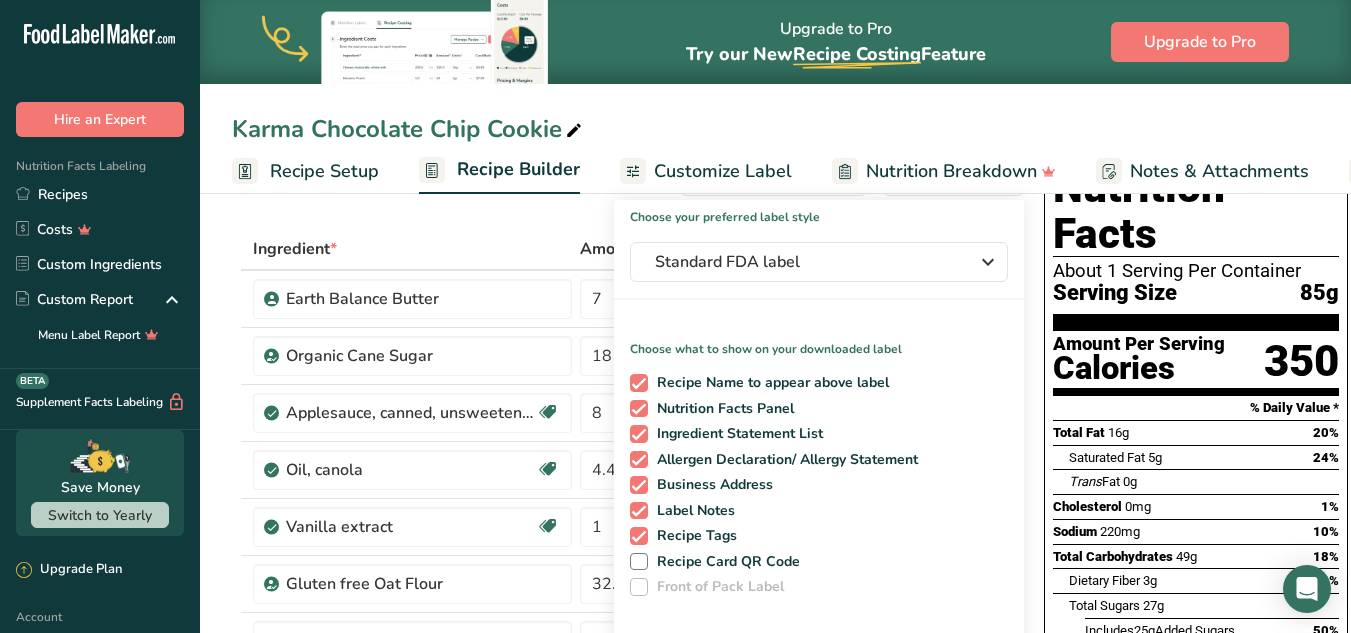 click on "Recipe Name to appear above label
Nutrition Facts Panel
Ingredient Statement List
Allergen Declaration/ Allergy Statement
Business Address
Label Notes
Recipe Tags
Recipe Card QR Code
Front of Pack Label" at bounding box center [819, 481] 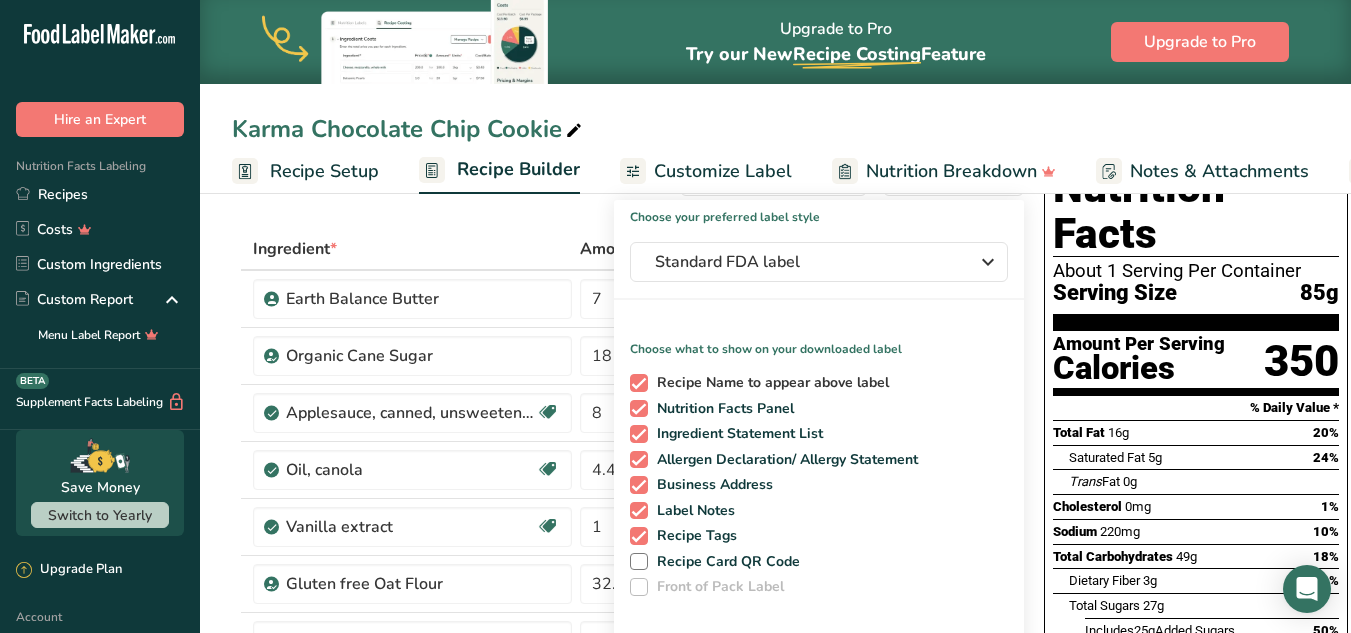 click at bounding box center [639, 383] 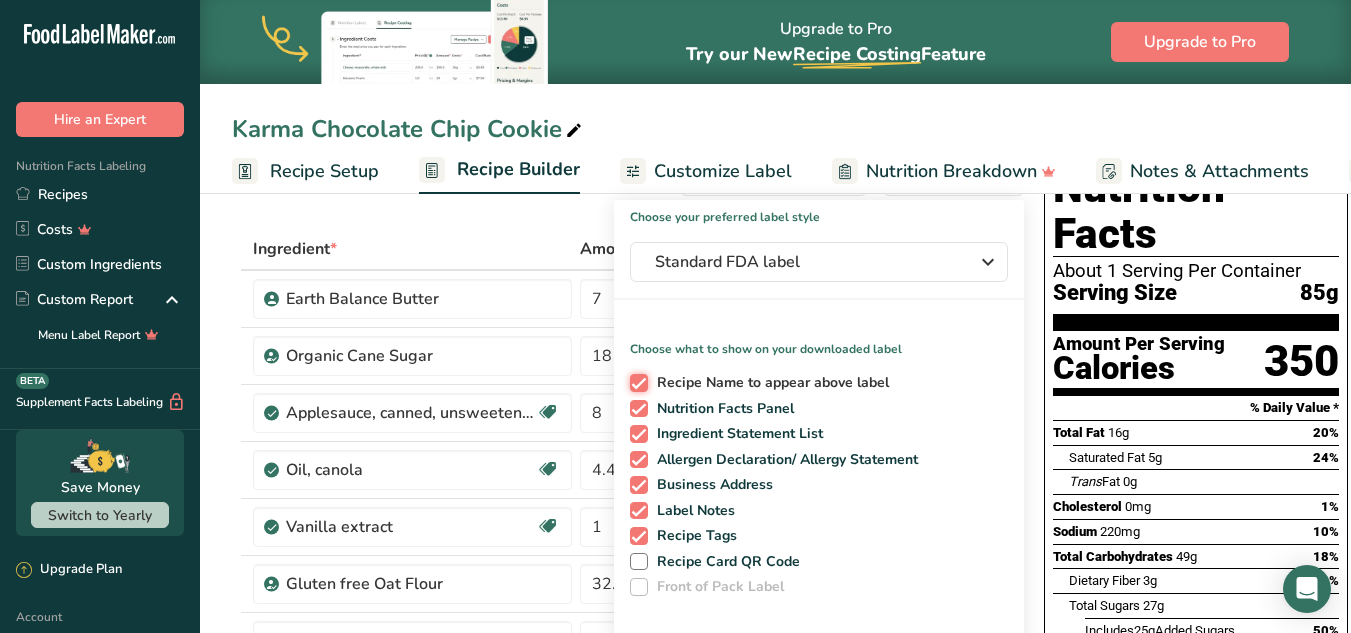 click on "Recipe Name to appear above label" at bounding box center [636, 382] 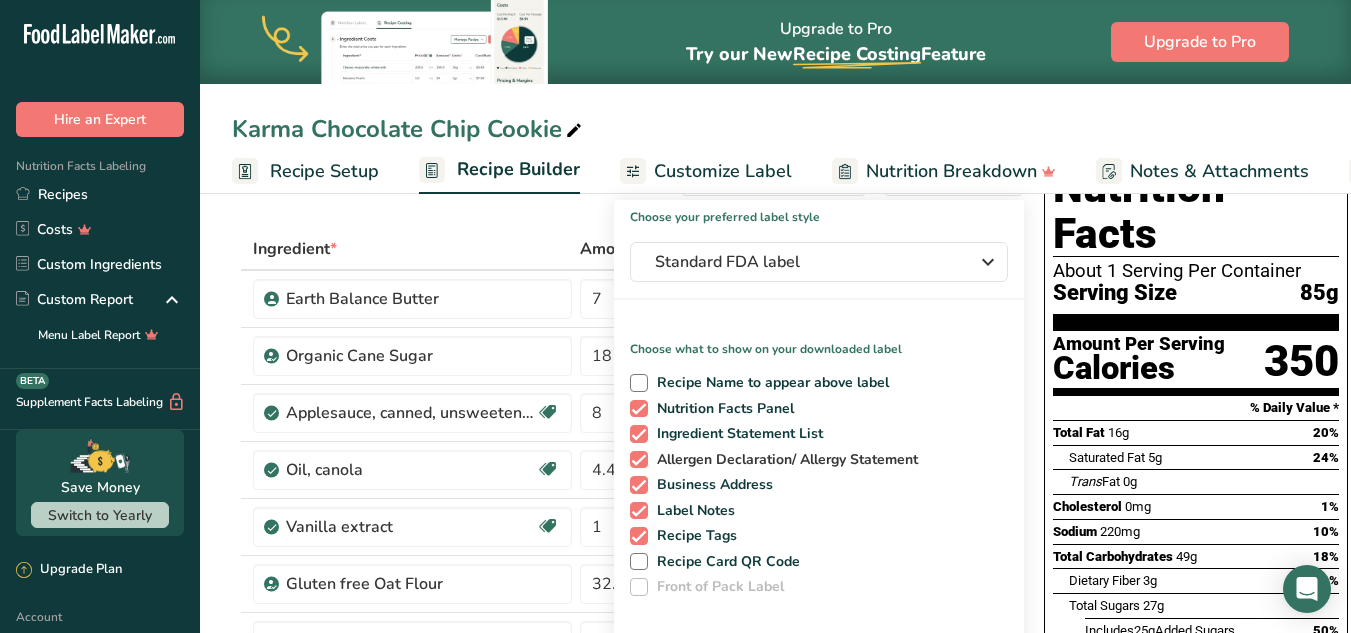 click at bounding box center (639, 460) 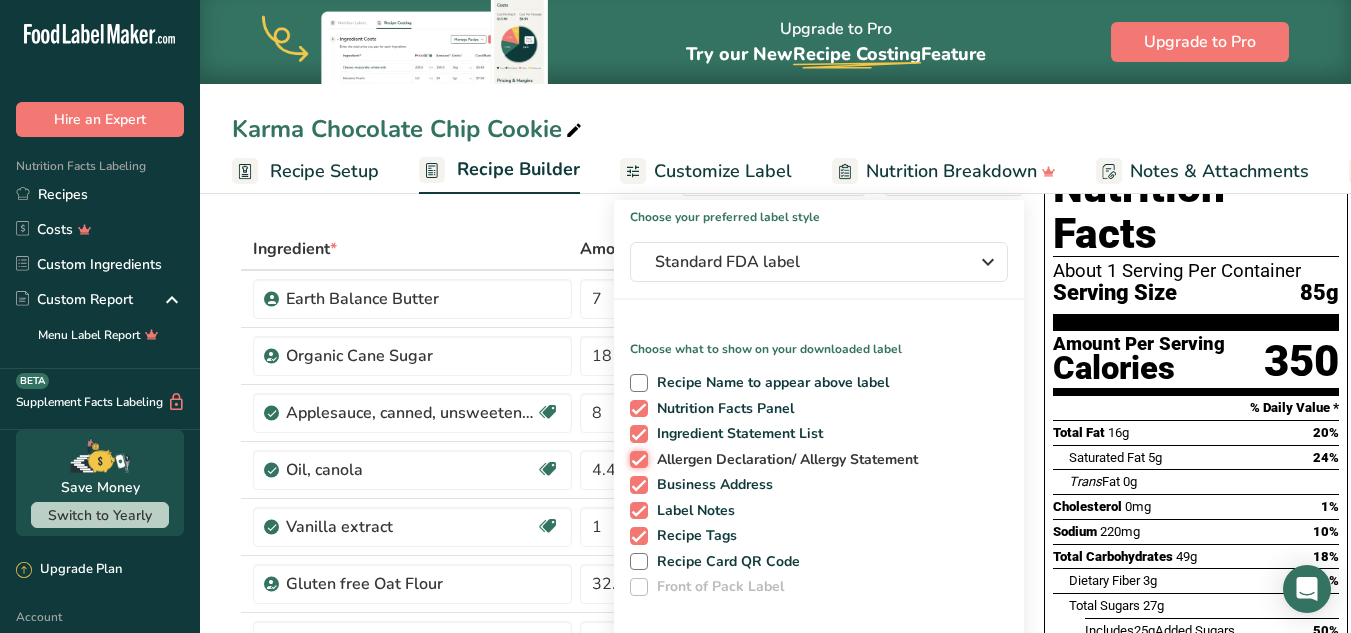 click on "Allergen Declaration/ Allergy Statement" at bounding box center [636, 459] 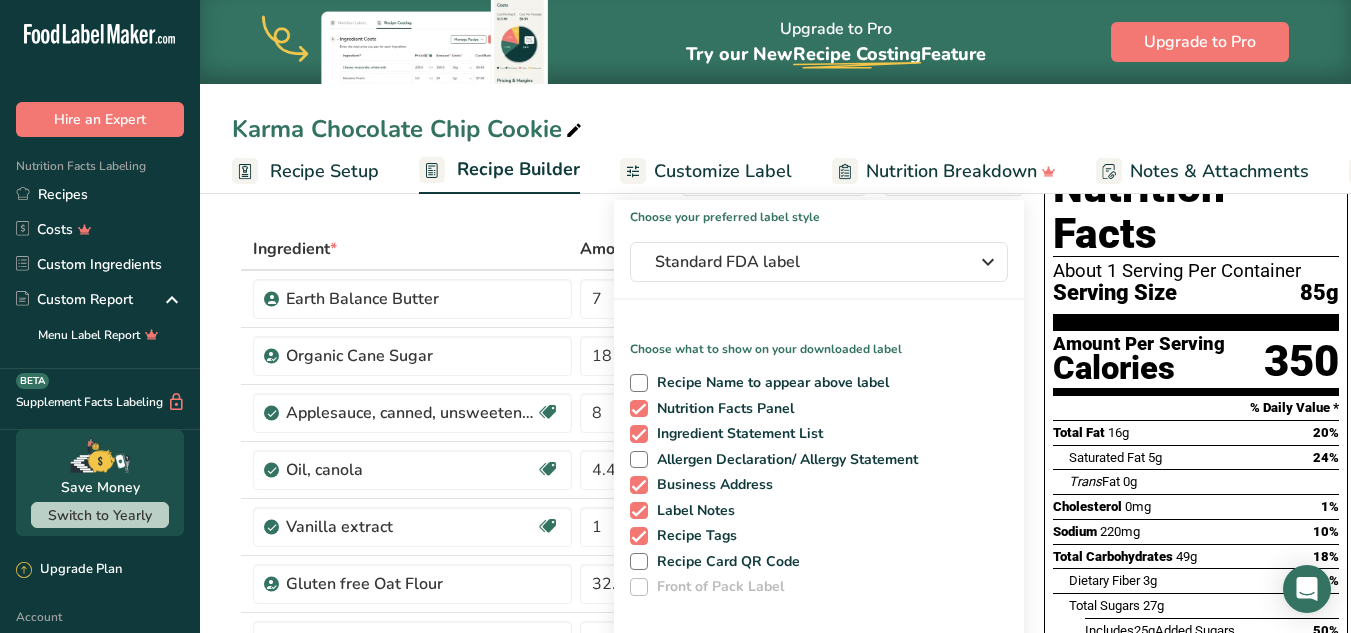 click on "Recipe Name to appear above label
Nutrition Facts Panel
Ingredient Statement List
Allergen Declaration/ Allergy Statement
Business Address
Label Notes
Recipe Tags
Recipe Card QR Code
Front of Pack Label" at bounding box center (819, 481) 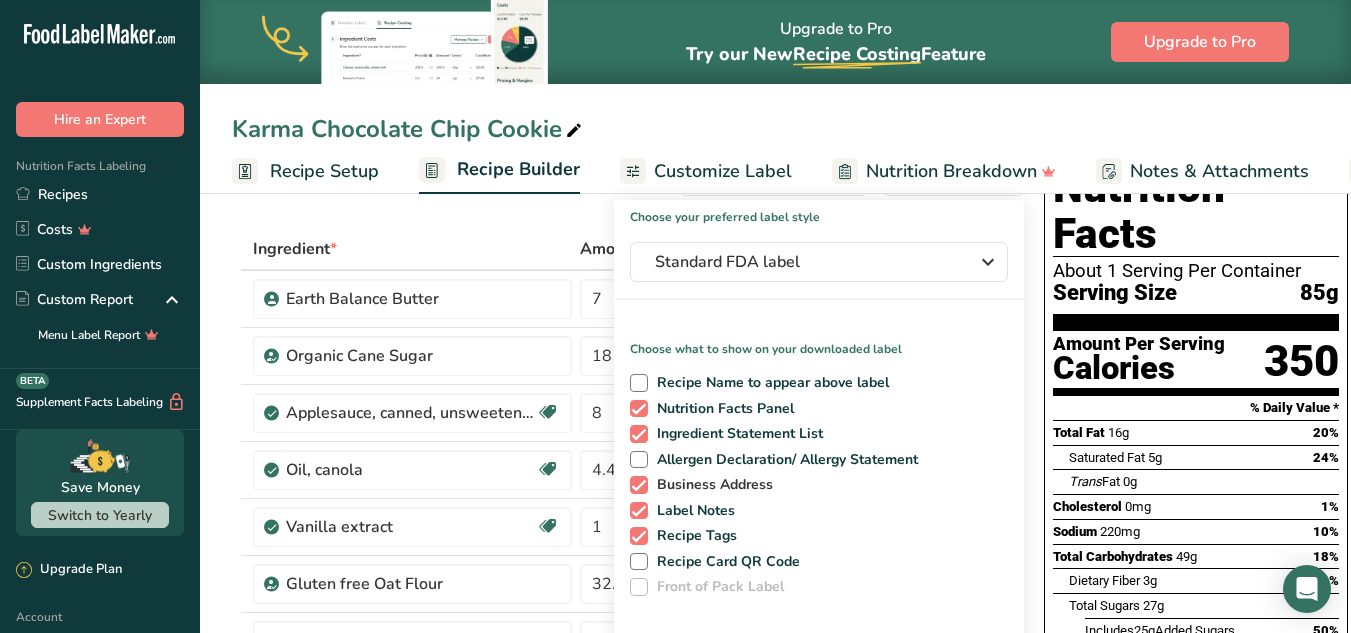 click at bounding box center (639, 485) 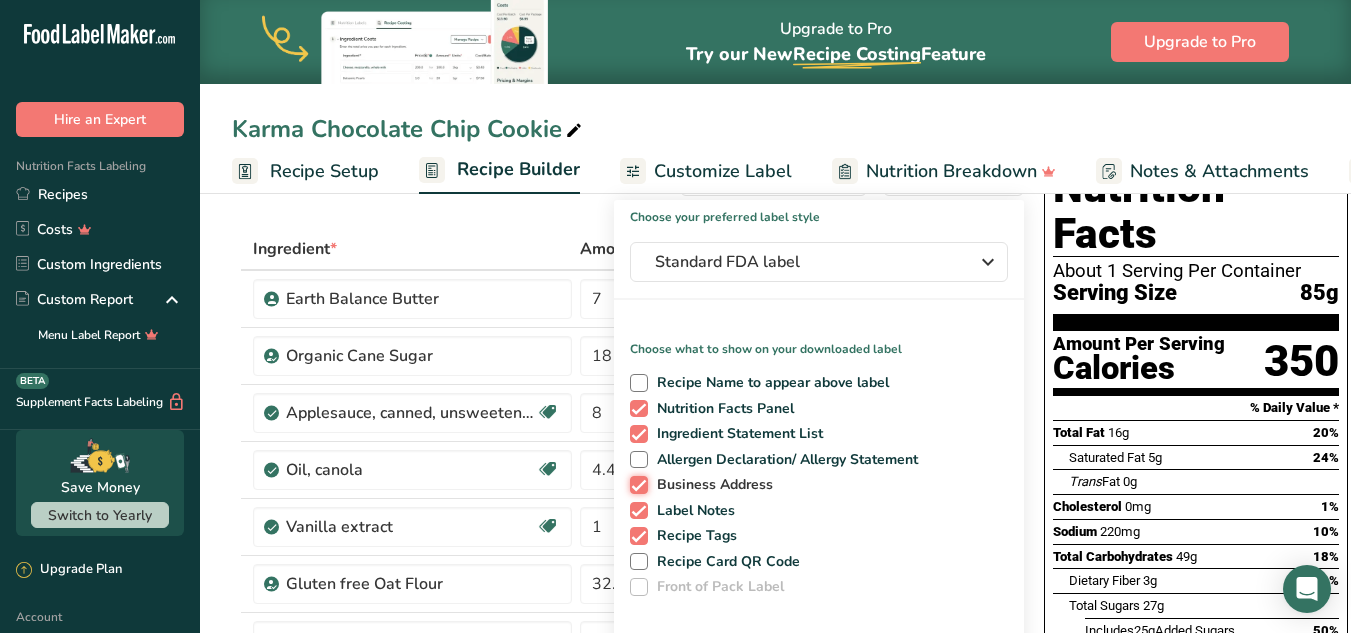 click on "Business Address" at bounding box center (636, 484) 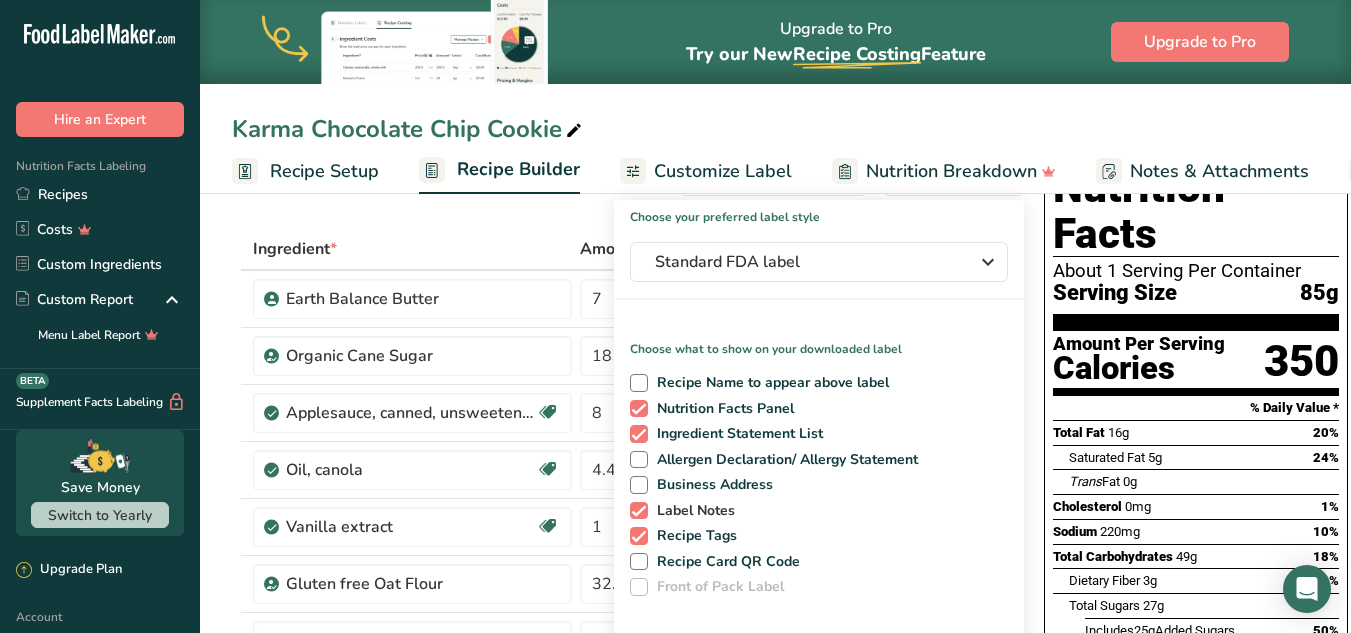 click at bounding box center (639, 511) 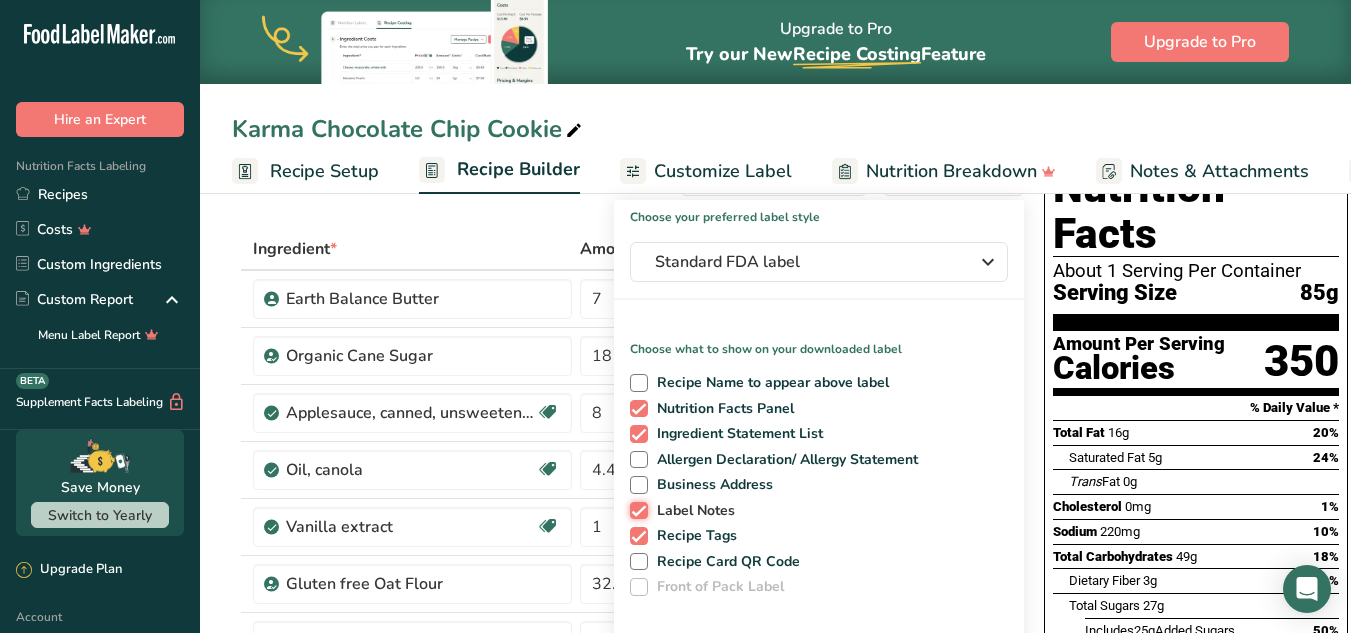 click on "Label Notes" at bounding box center [636, 510] 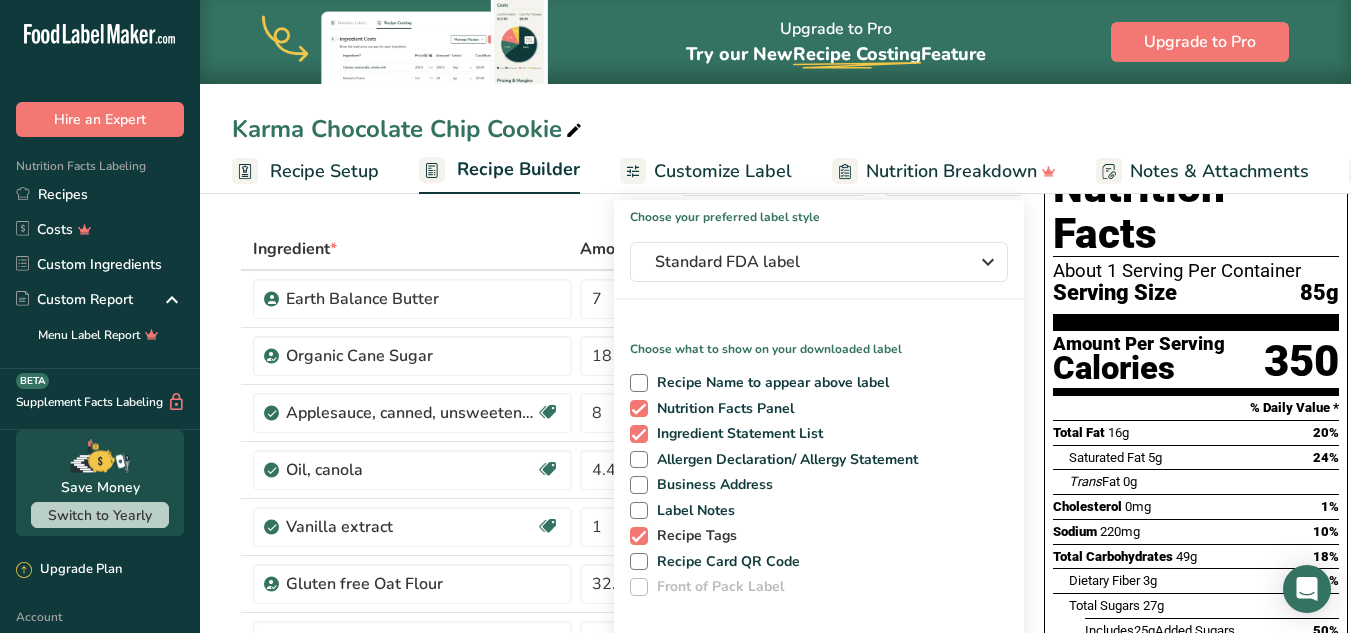 click at bounding box center (639, 536) 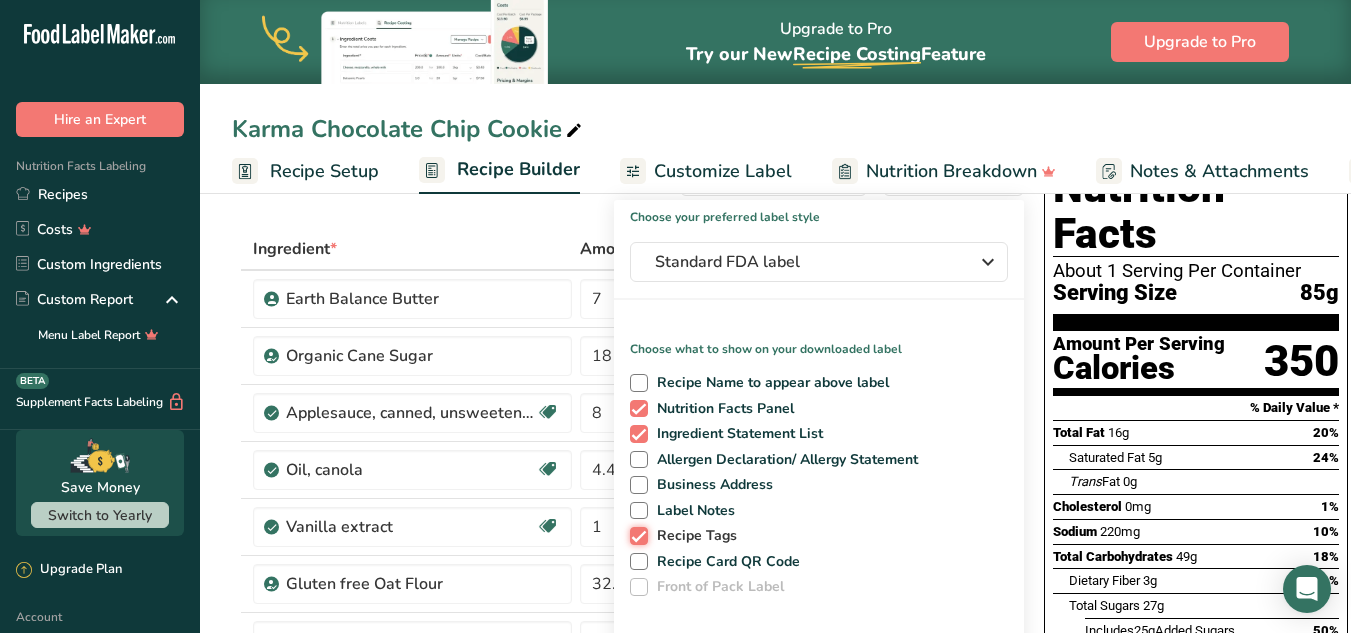click on "Recipe Tags" at bounding box center [636, 535] 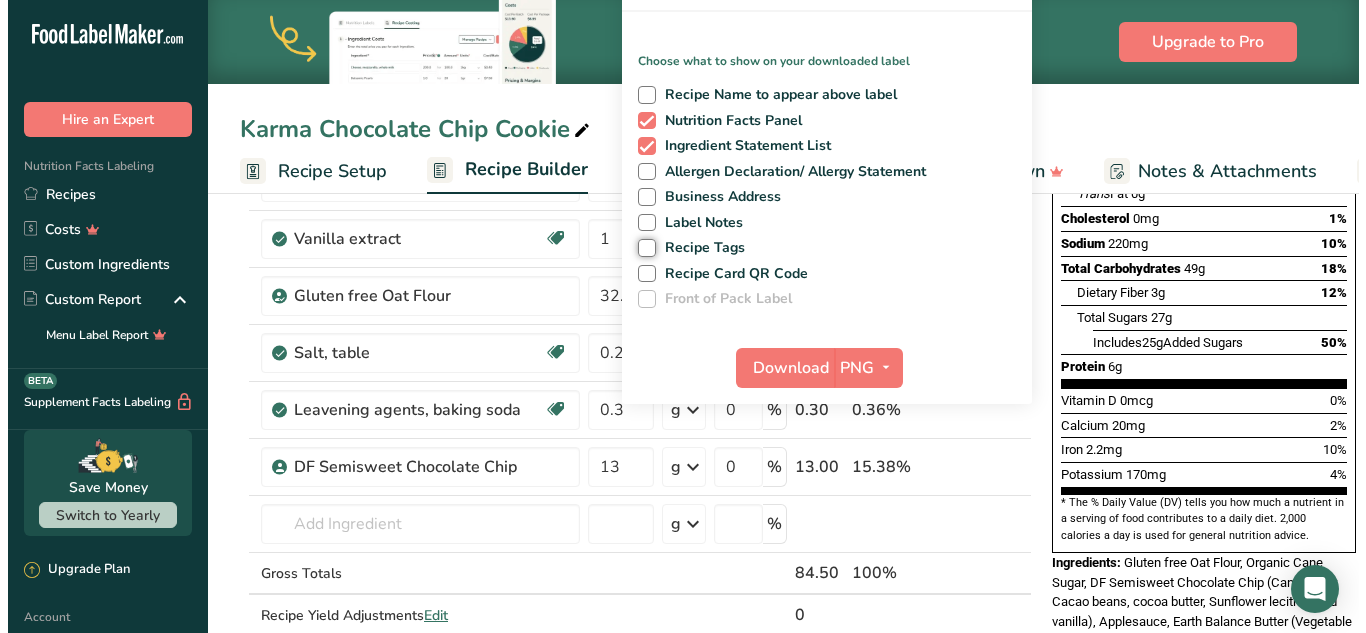 scroll, scrollTop: 365, scrollLeft: 0, axis: vertical 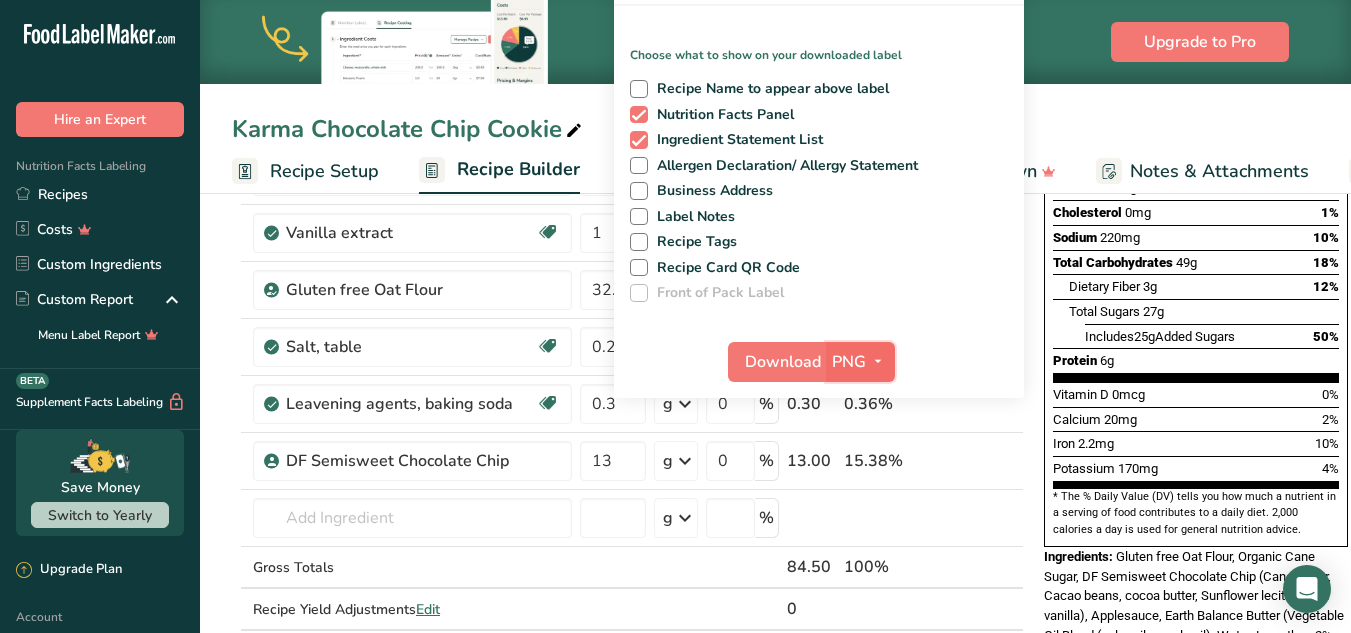 click on "PNG" at bounding box center [849, 362] 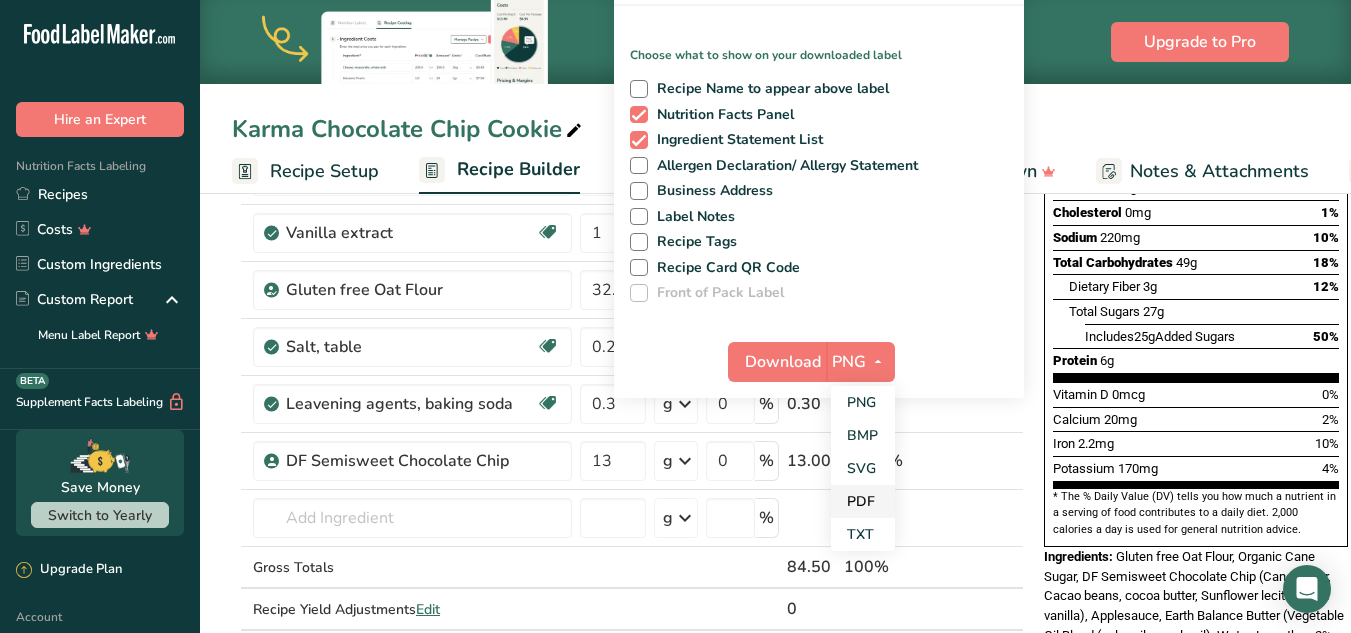 click on "PDF" at bounding box center (863, 501) 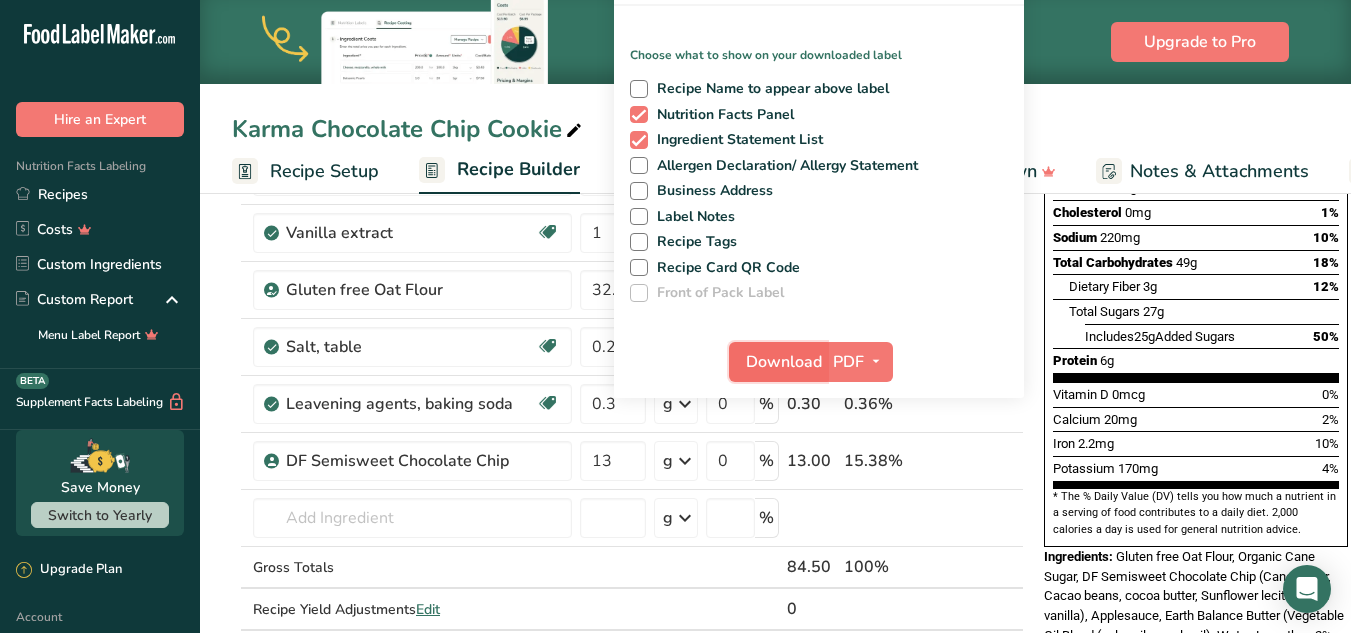 click on "Download" at bounding box center (784, 362) 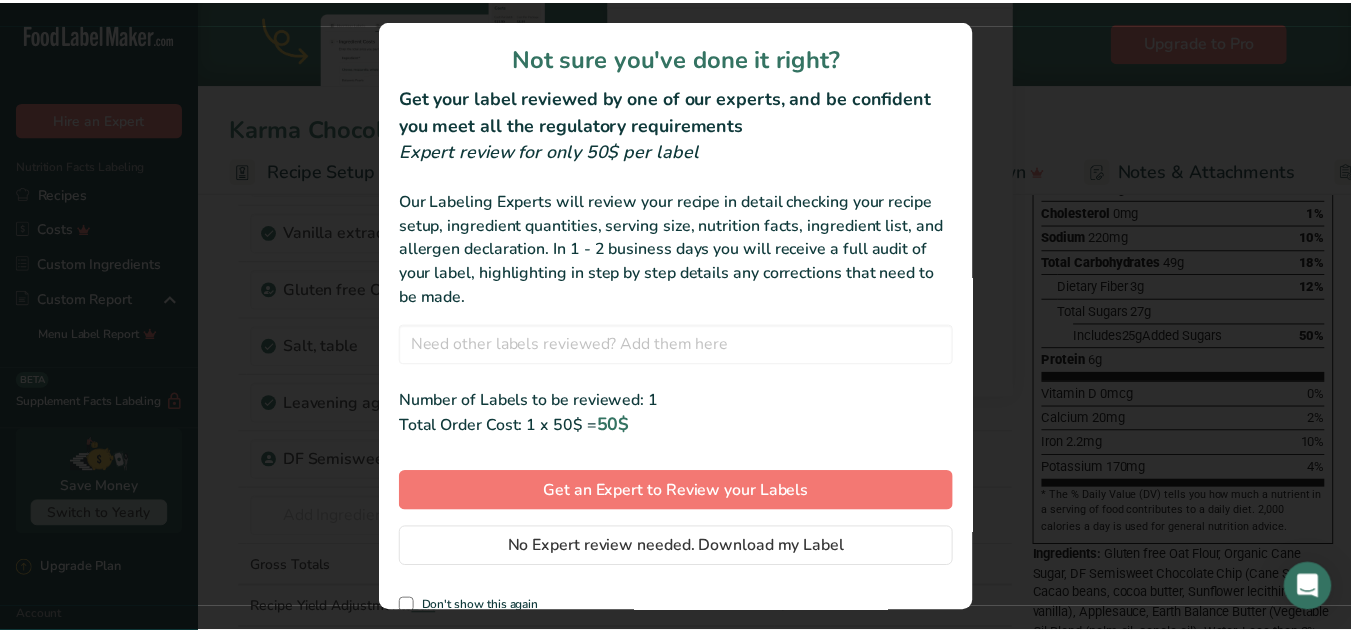 scroll, scrollTop: 22, scrollLeft: 0, axis: vertical 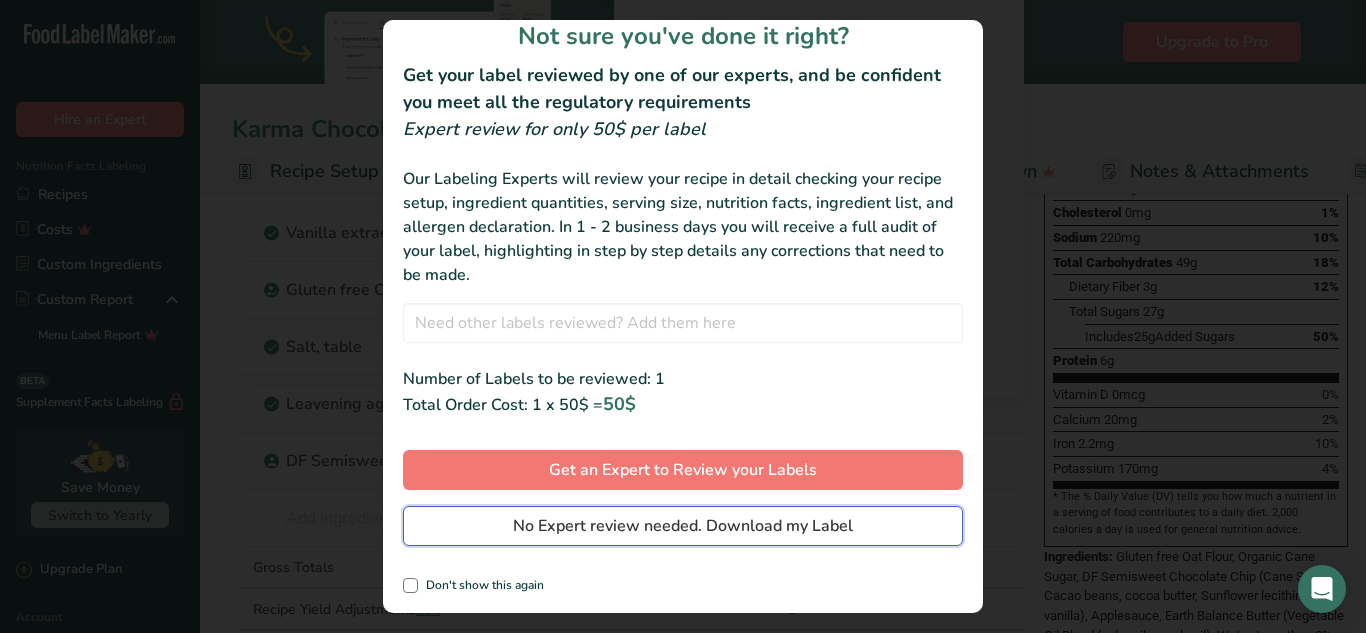 click on "No Expert review needed. Download my Label" at bounding box center [683, 526] 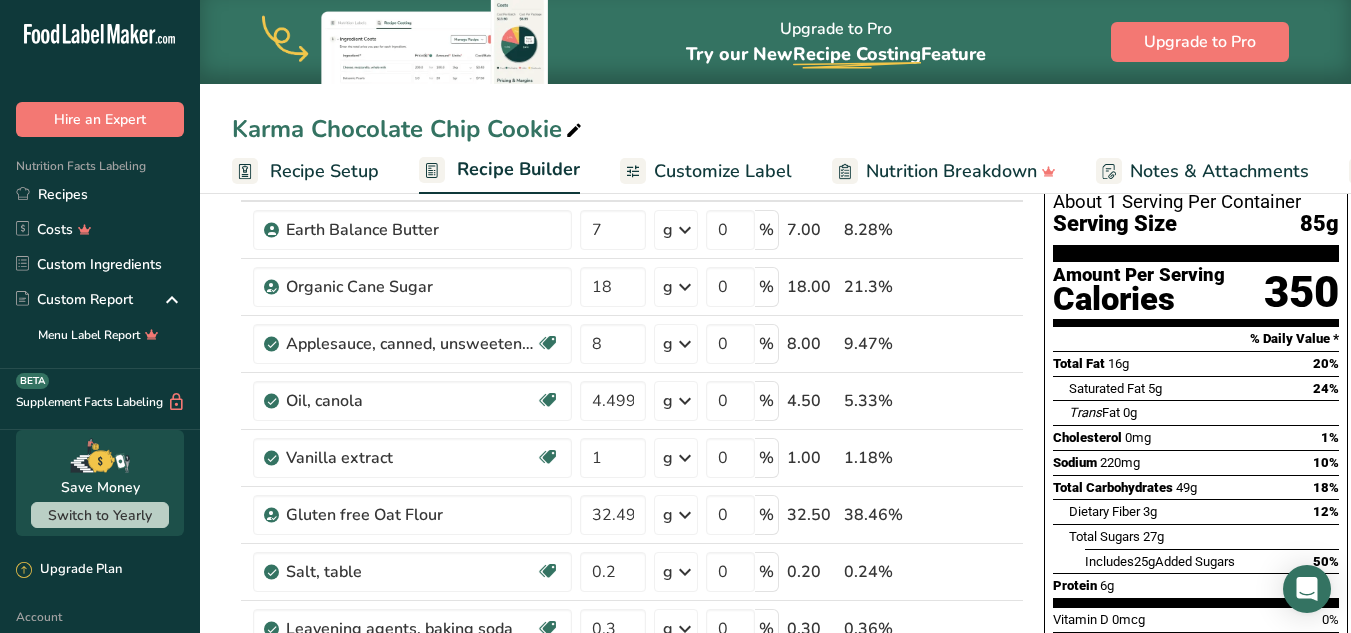 scroll, scrollTop: 0, scrollLeft: 0, axis: both 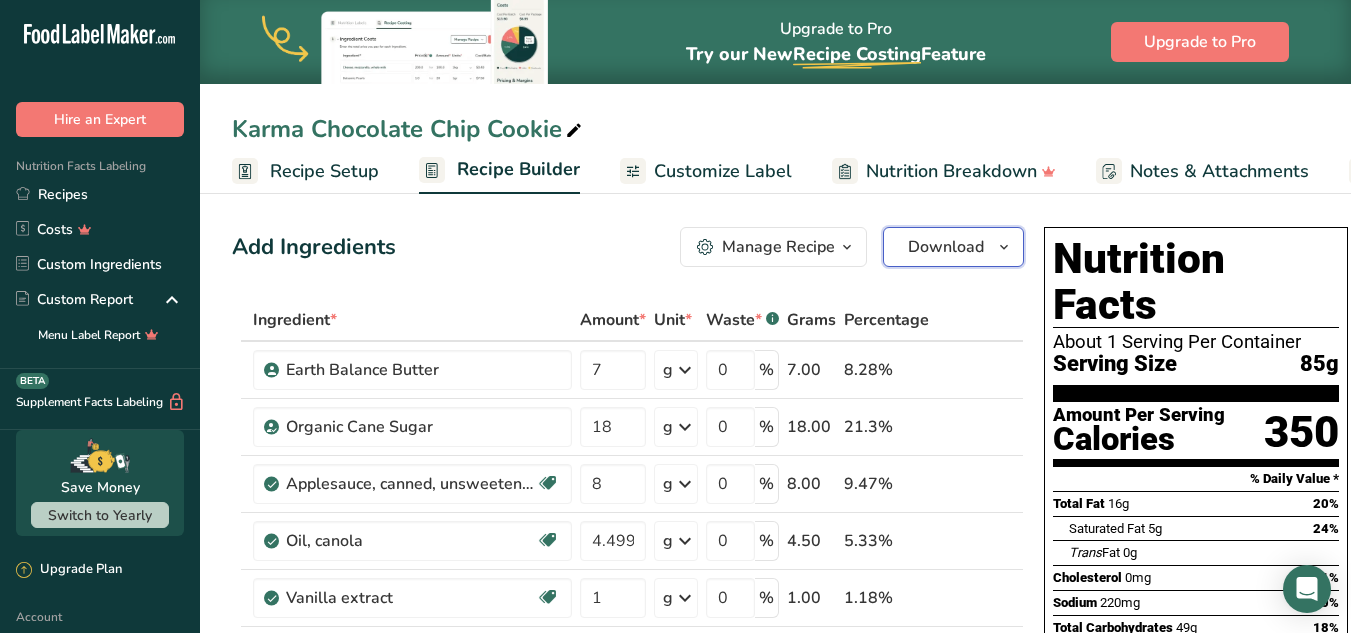 click on "Download" at bounding box center (946, 247) 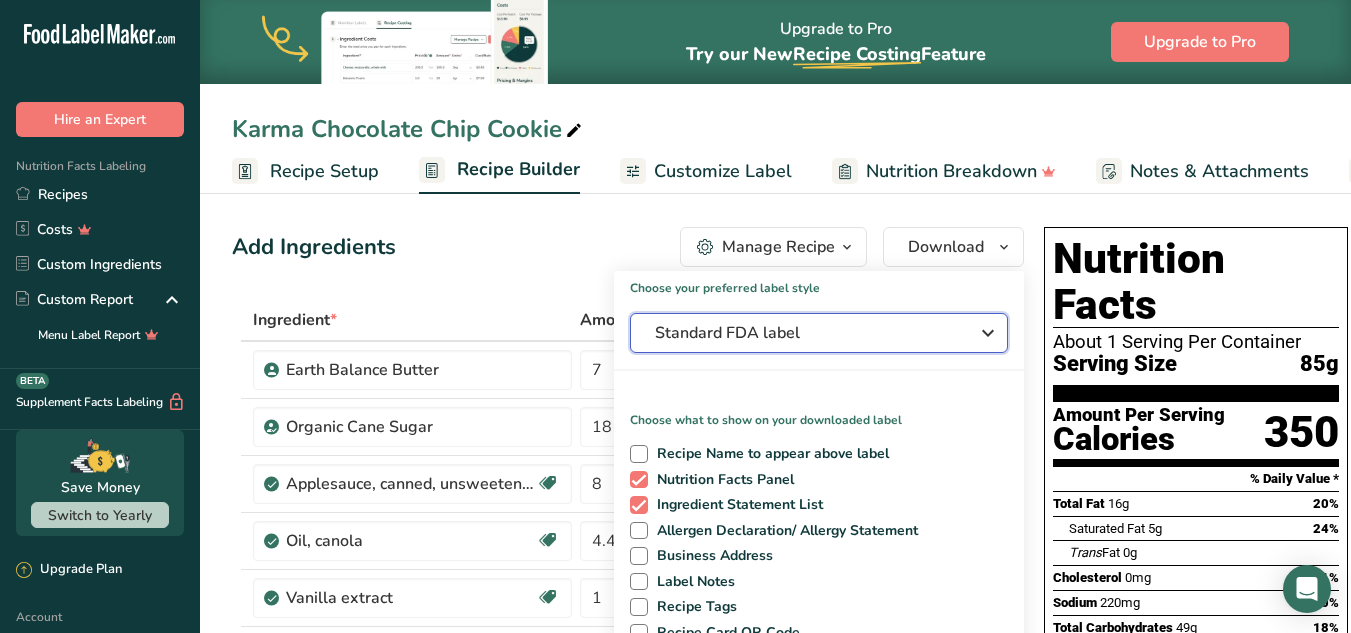 click on "Standard FDA label" at bounding box center (819, 333) 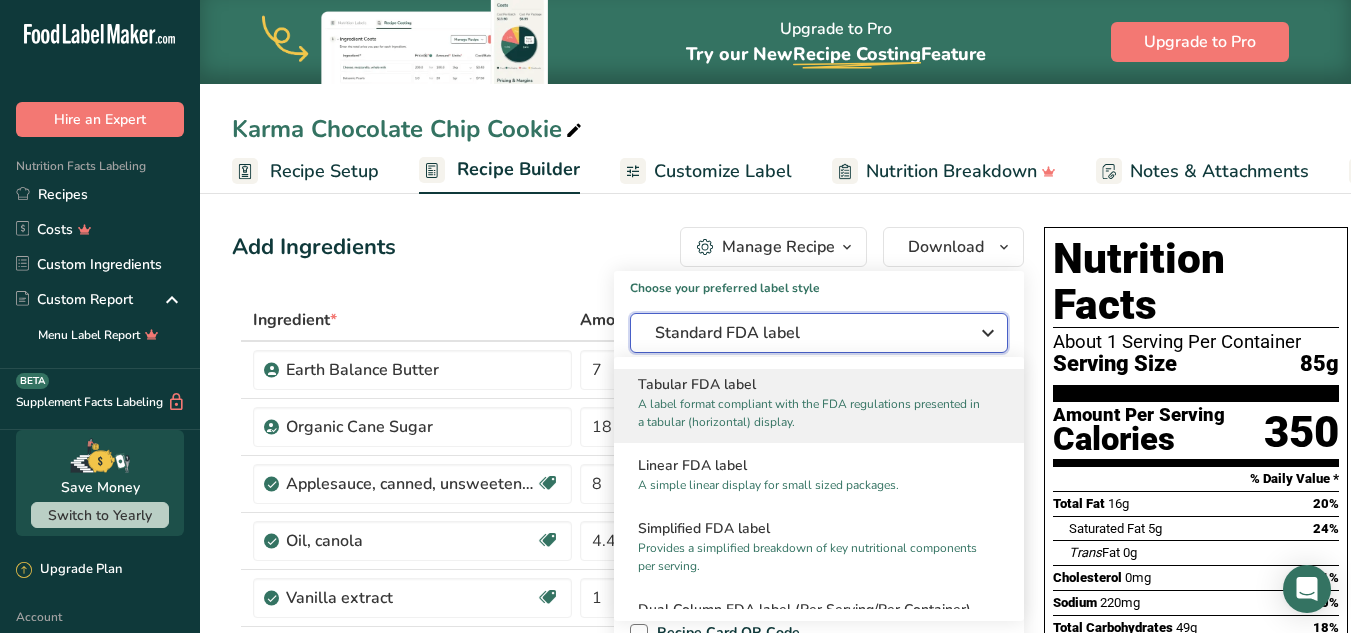 scroll, scrollTop: 89, scrollLeft: 0, axis: vertical 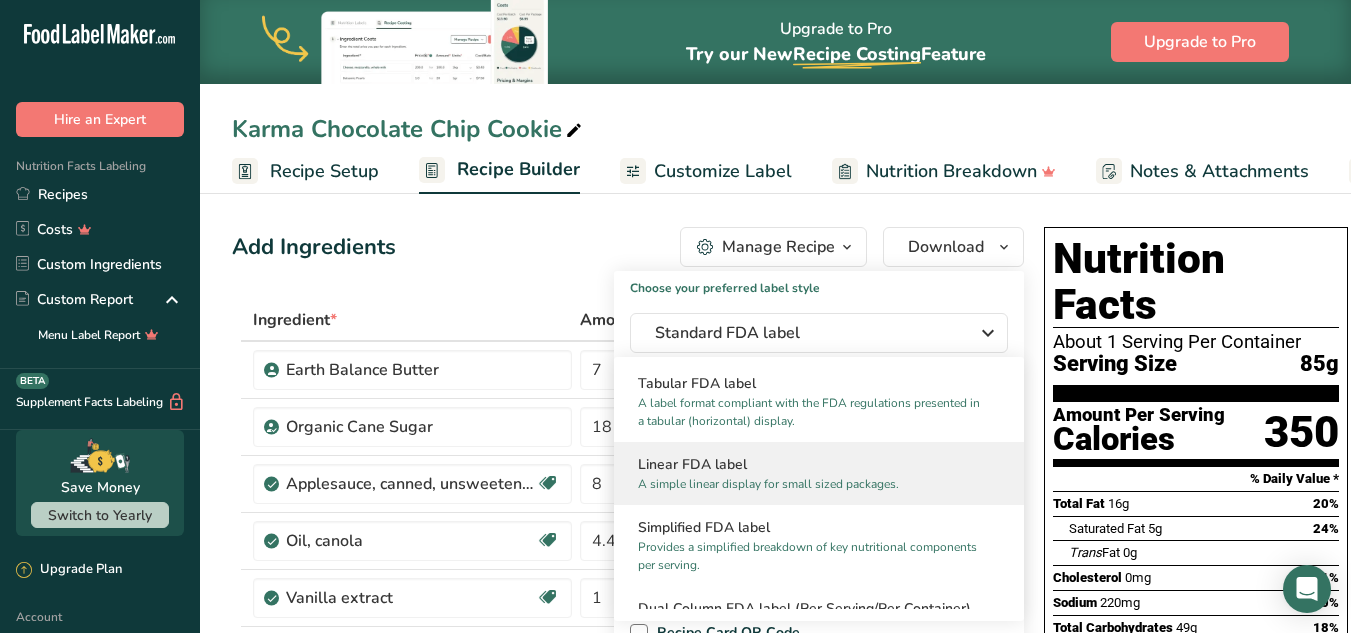 click on "A simple linear display for small sized packages." at bounding box center (810, 484) 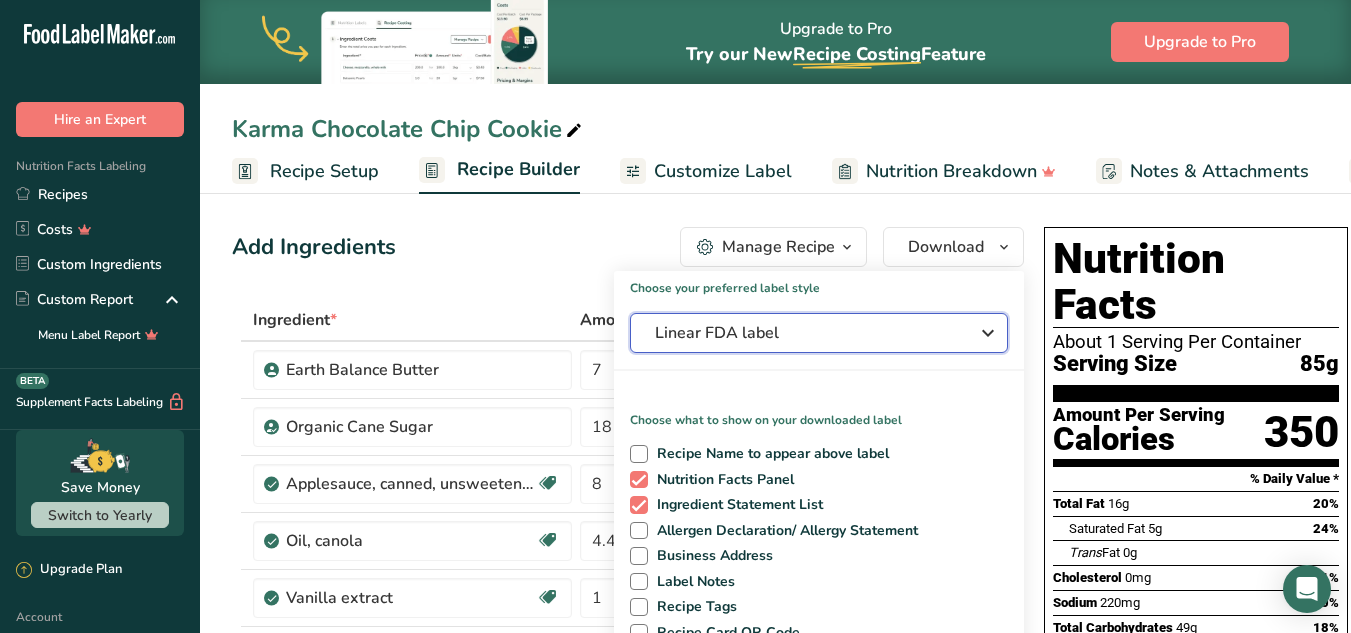 click on "Linear FDA label" at bounding box center [805, 333] 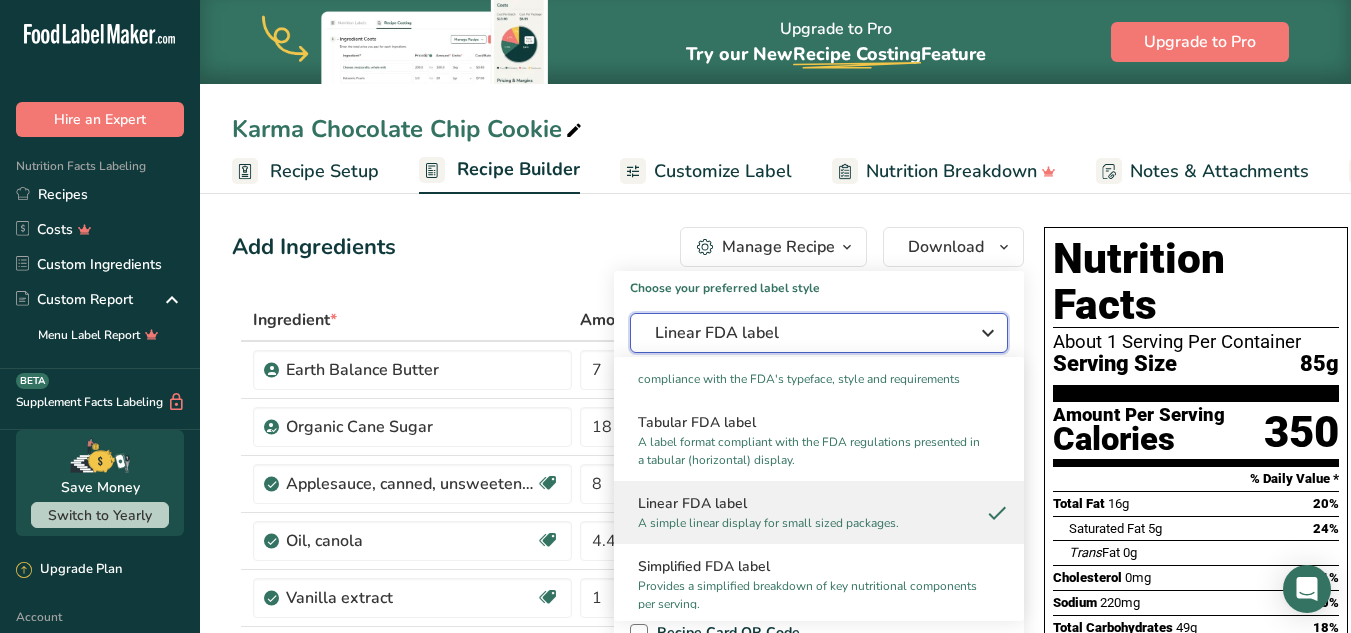 scroll, scrollTop: 47, scrollLeft: 0, axis: vertical 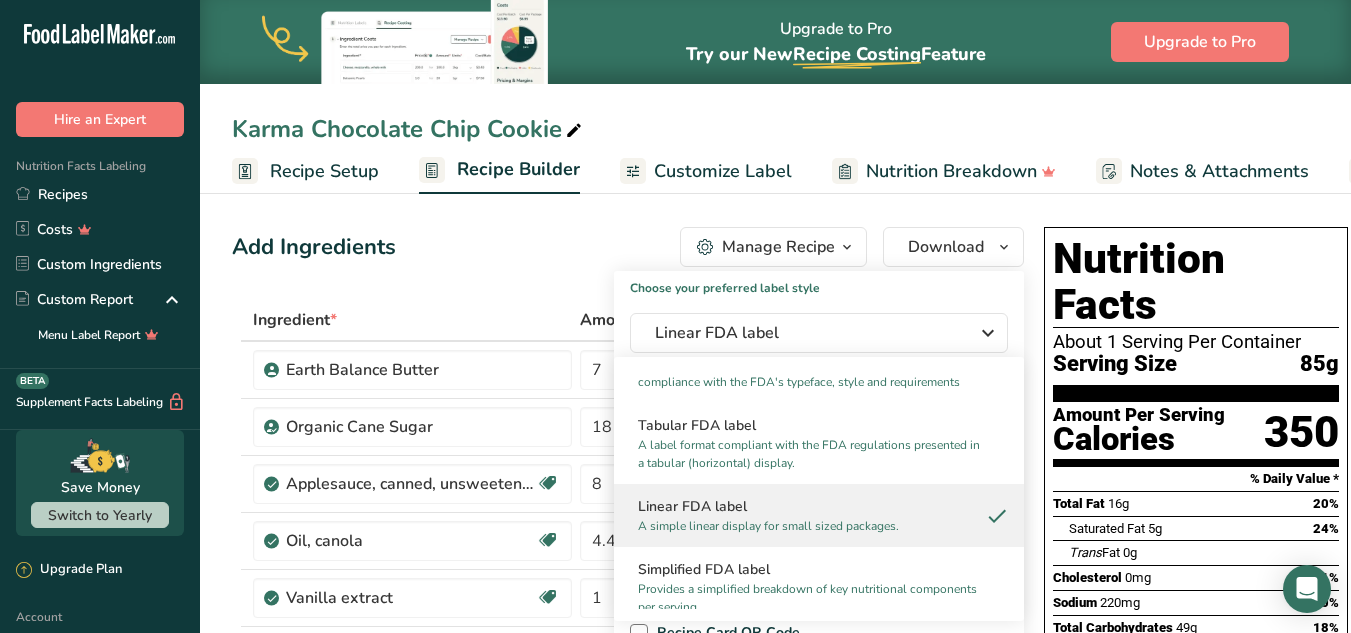 click on "Linear FDA label" at bounding box center [819, 506] 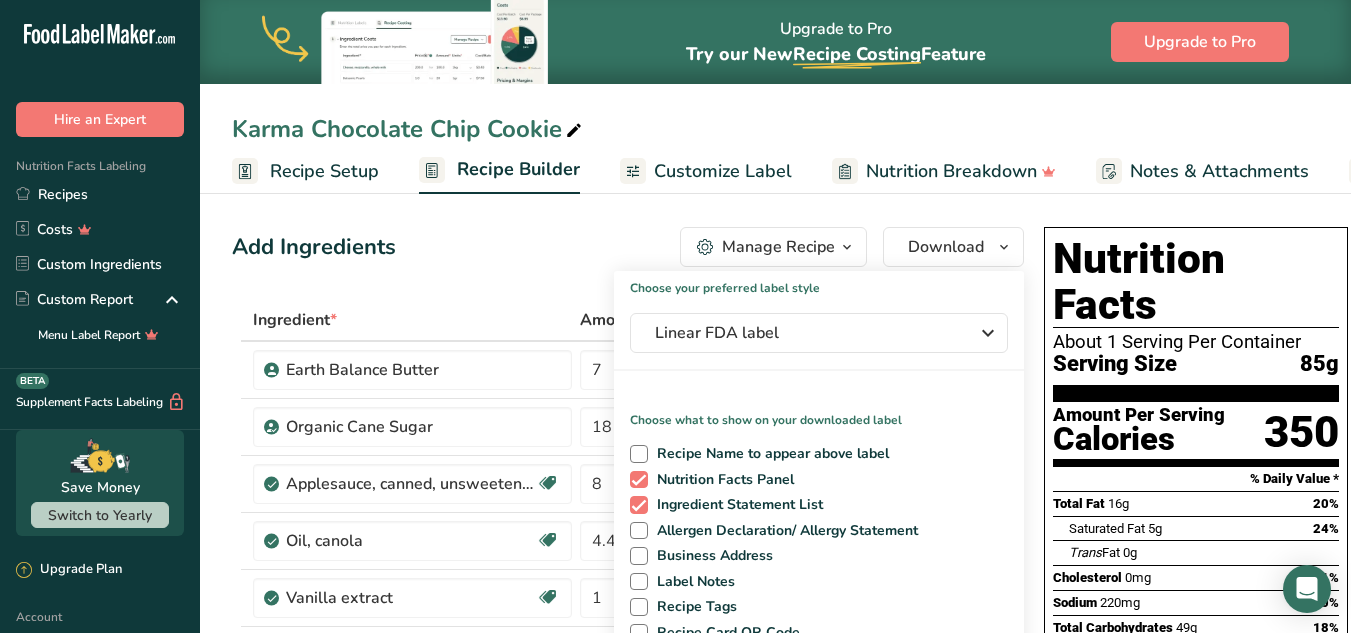 click on "Add Ingredients
Manage Recipe         Delete Recipe           Duplicate Recipe             Scale Recipe             Save as Sub-Recipe   .a-a{fill:#347362;}.b-a{fill:#fff;}                               Nutrition Breakdown                   Recipe Card
NEW
Amino Acids Pattern Report             Activity History
Download
Choose your preferred label style
Linear FDA label
Standard FDA label
The most common format for nutrition facts labels in compliance with the FDA's typeface, style and requirements
Tabular FDA label
A label format compliant with the FDA regulations presented in a tabular (horizontal) display.
Linear FDA label
A simple linear display for small sized packages.
Simplified FDA label" at bounding box center [634, 958] 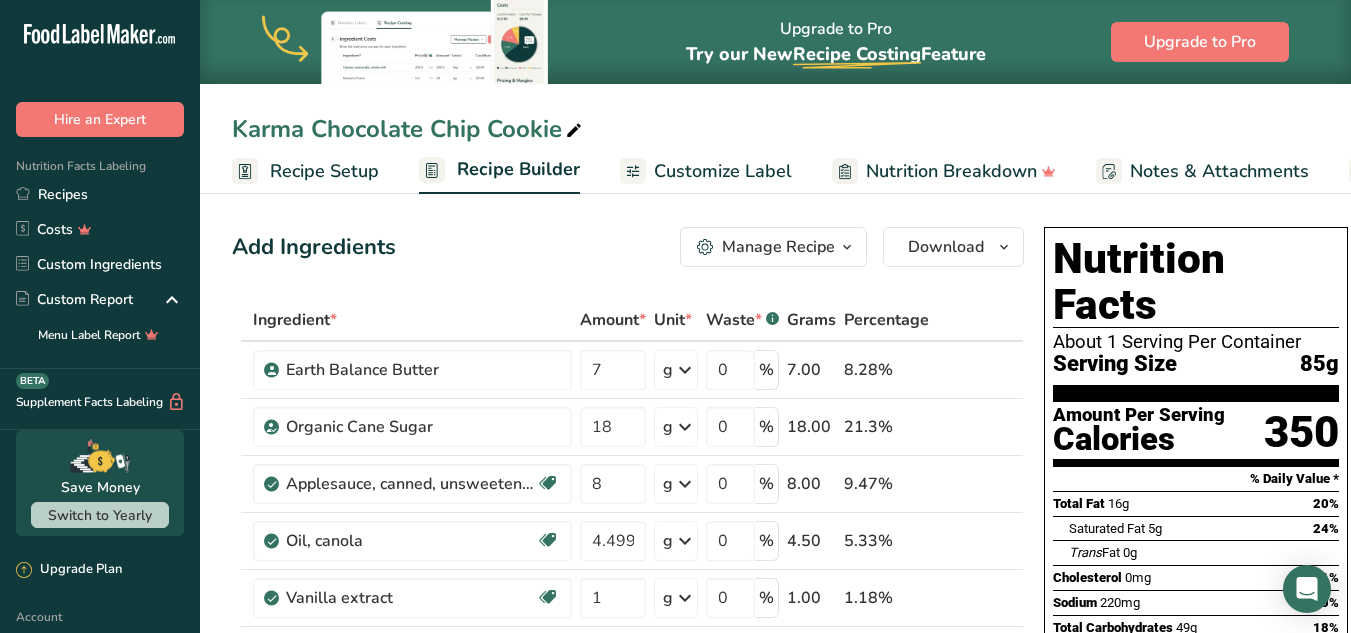 scroll, scrollTop: 0, scrollLeft: 3, axis: horizontal 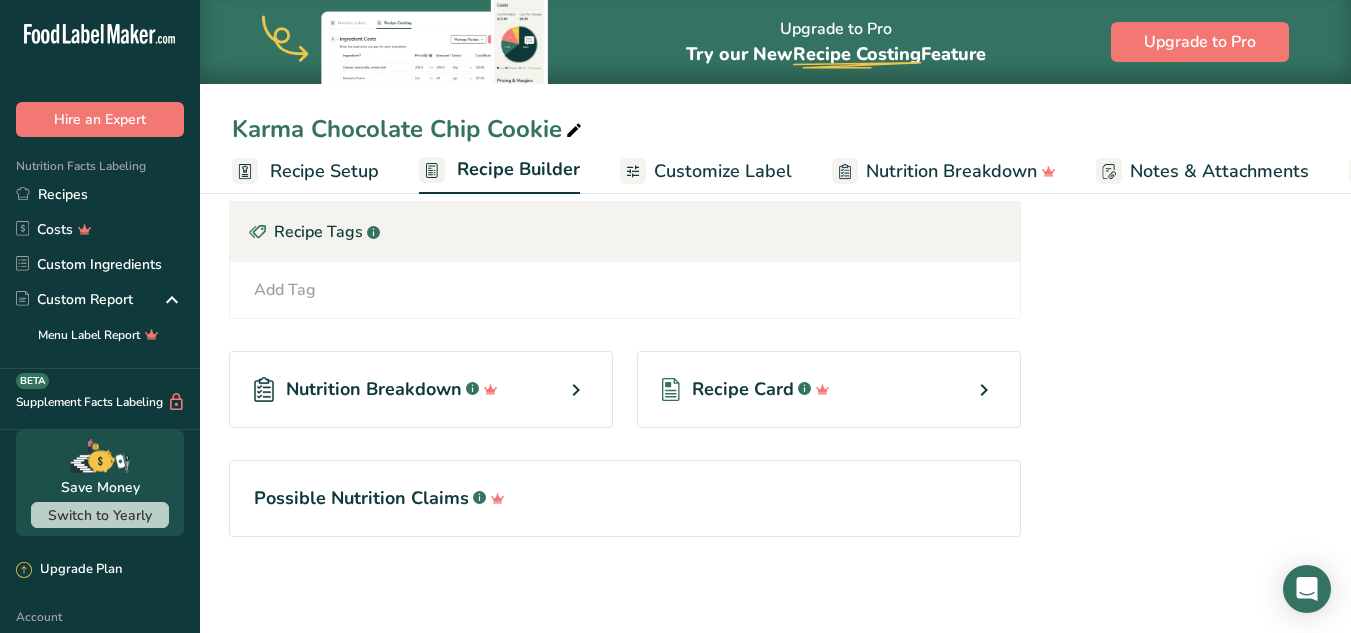 click on "Recipe Card" at bounding box center (743, 389) 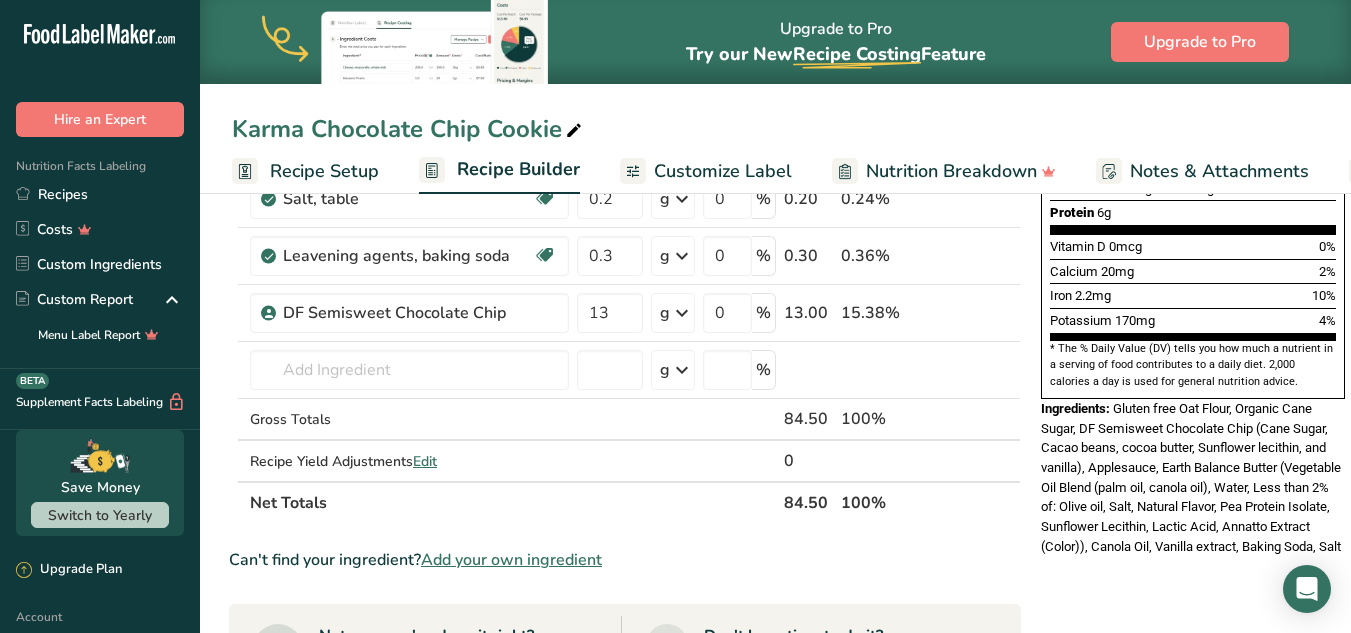 scroll, scrollTop: 447, scrollLeft: 0, axis: vertical 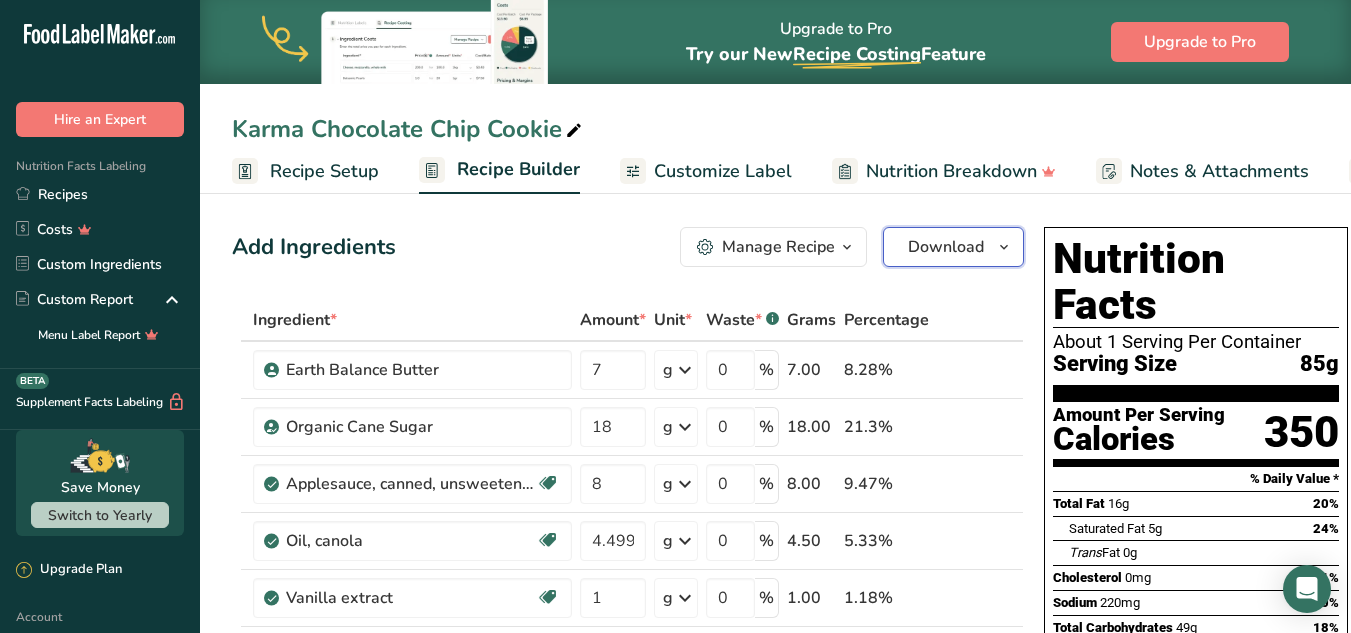 click on "Download" at bounding box center (946, 247) 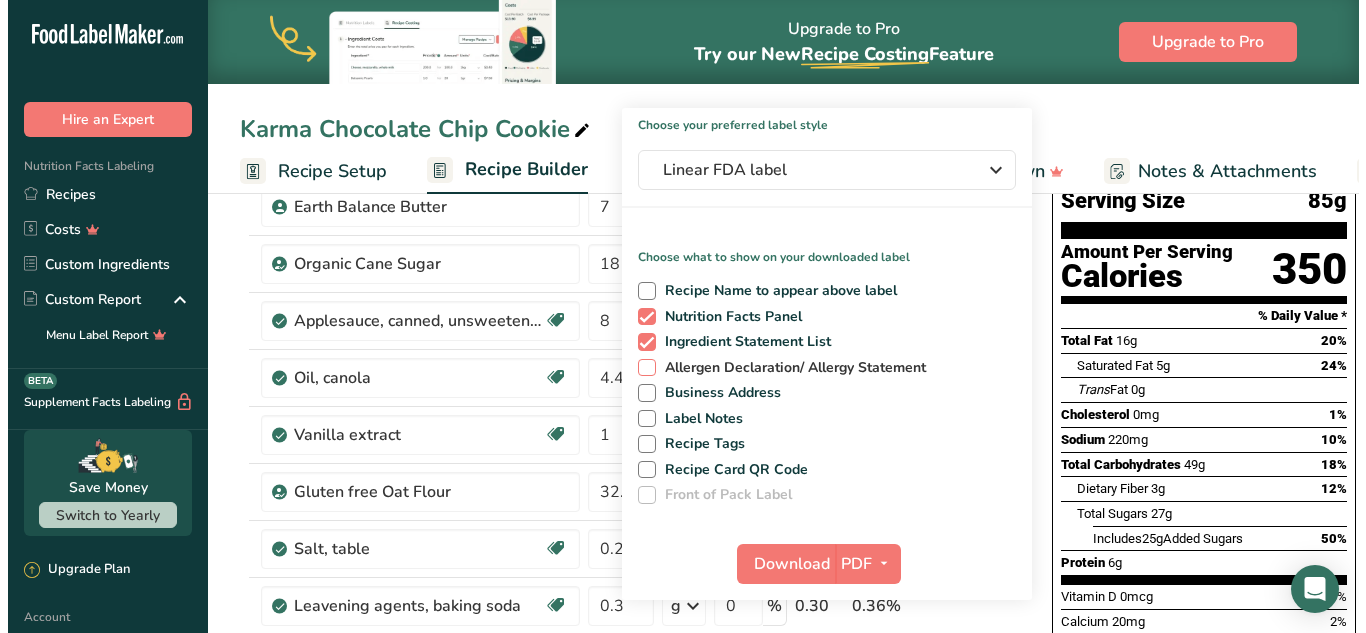 scroll, scrollTop: 297, scrollLeft: 0, axis: vertical 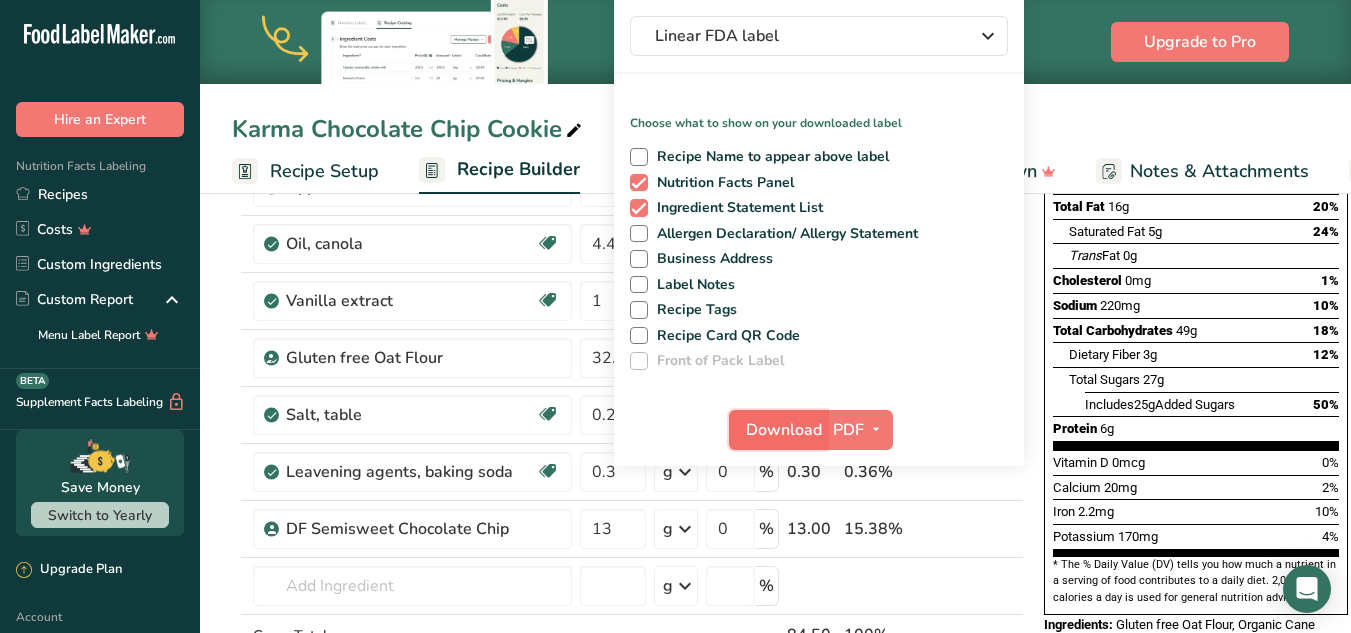 click on "Download" at bounding box center [784, 430] 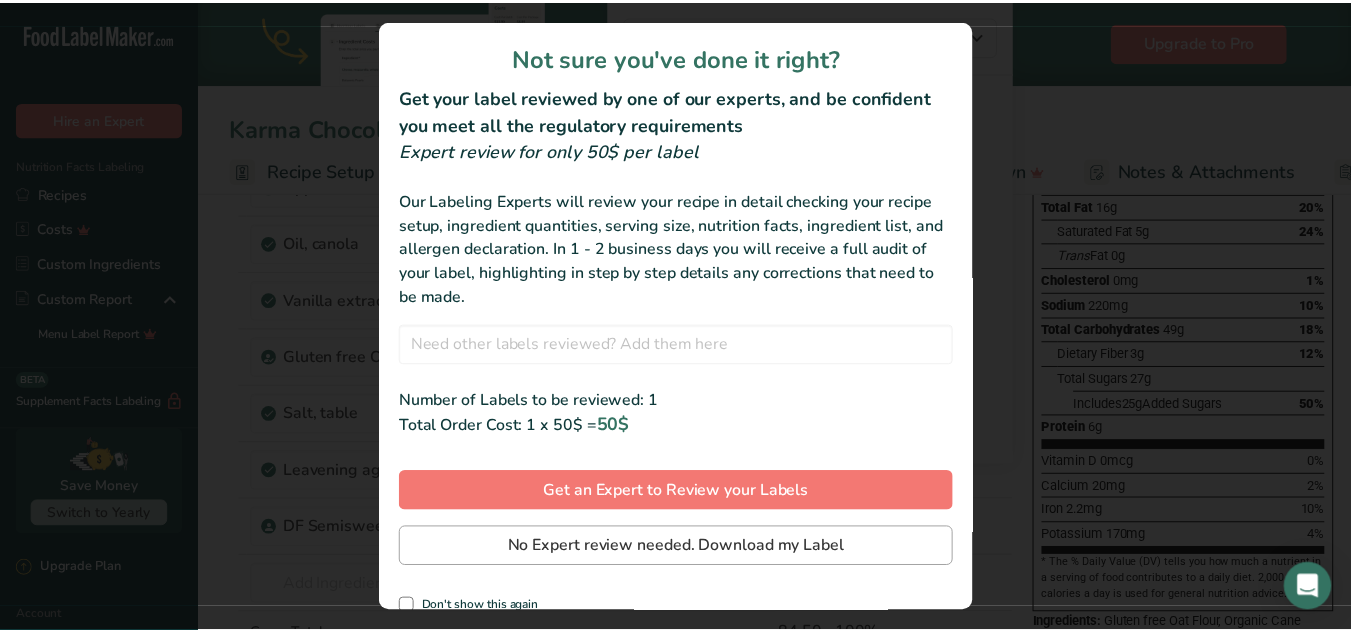 scroll, scrollTop: 22, scrollLeft: 0, axis: vertical 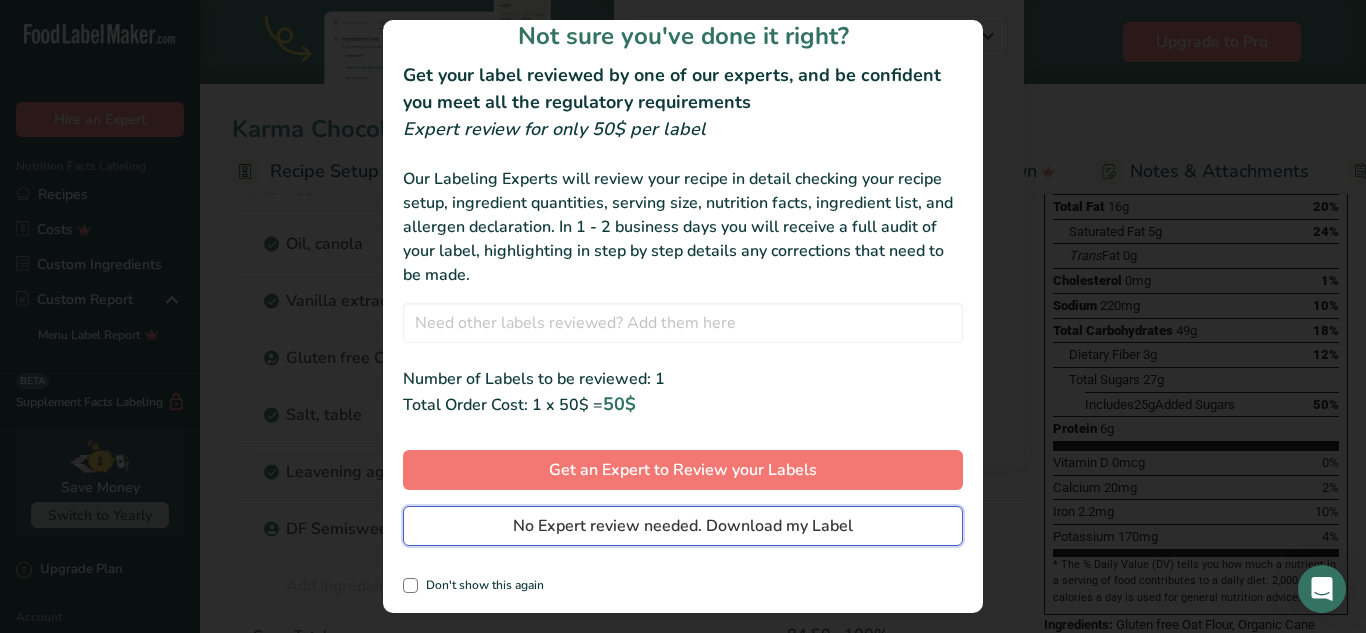 click on "No Expert review needed. Download my Label" at bounding box center [683, 526] 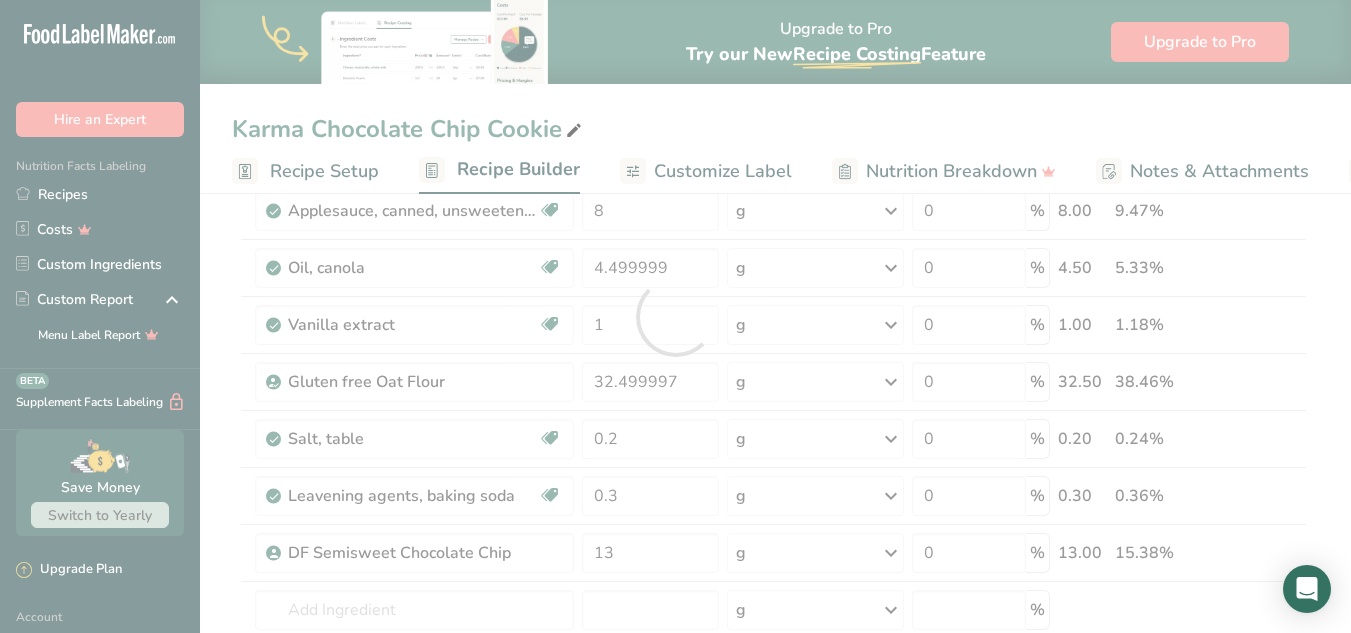 scroll, scrollTop: 0, scrollLeft: 0, axis: both 